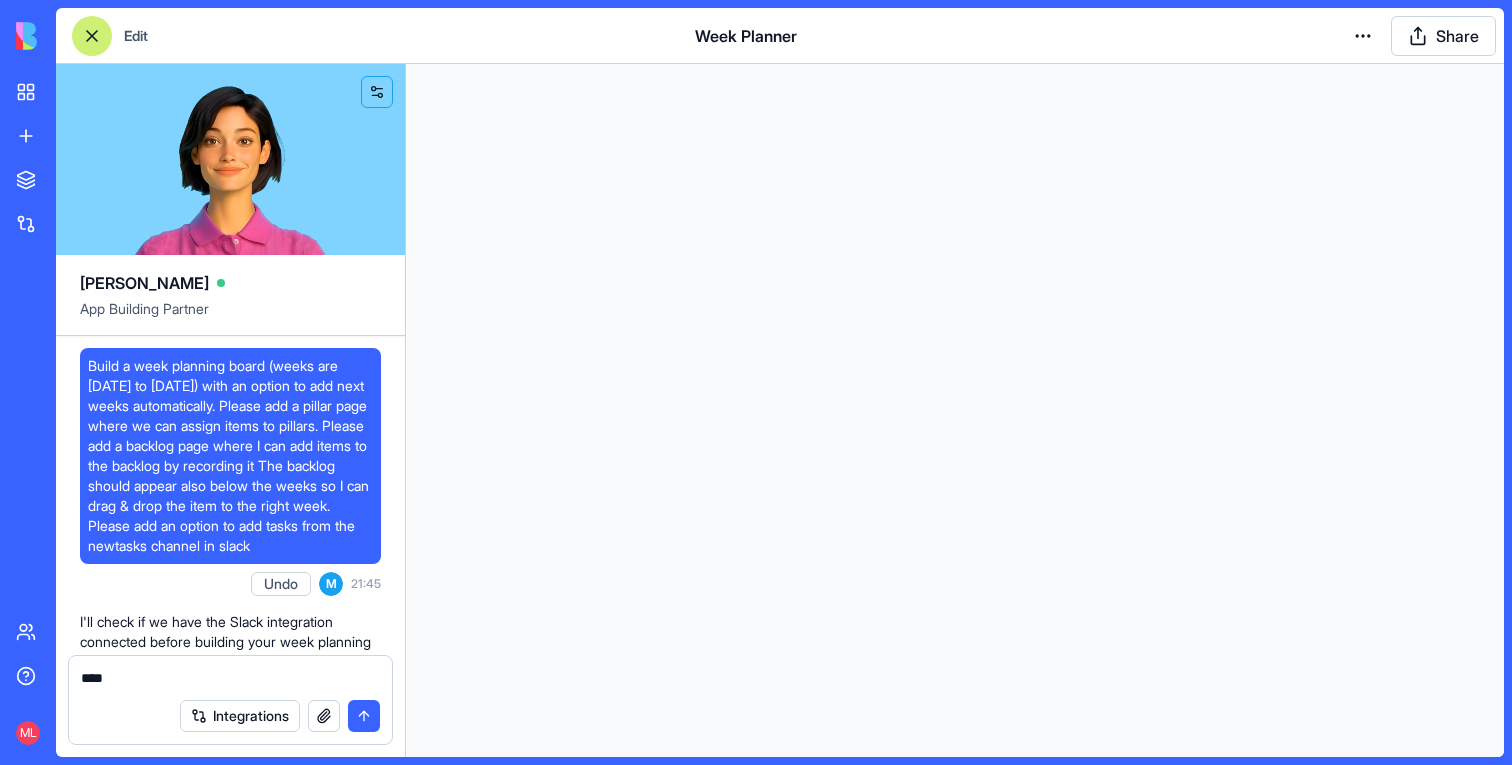 scroll, scrollTop: 0, scrollLeft: 0, axis: both 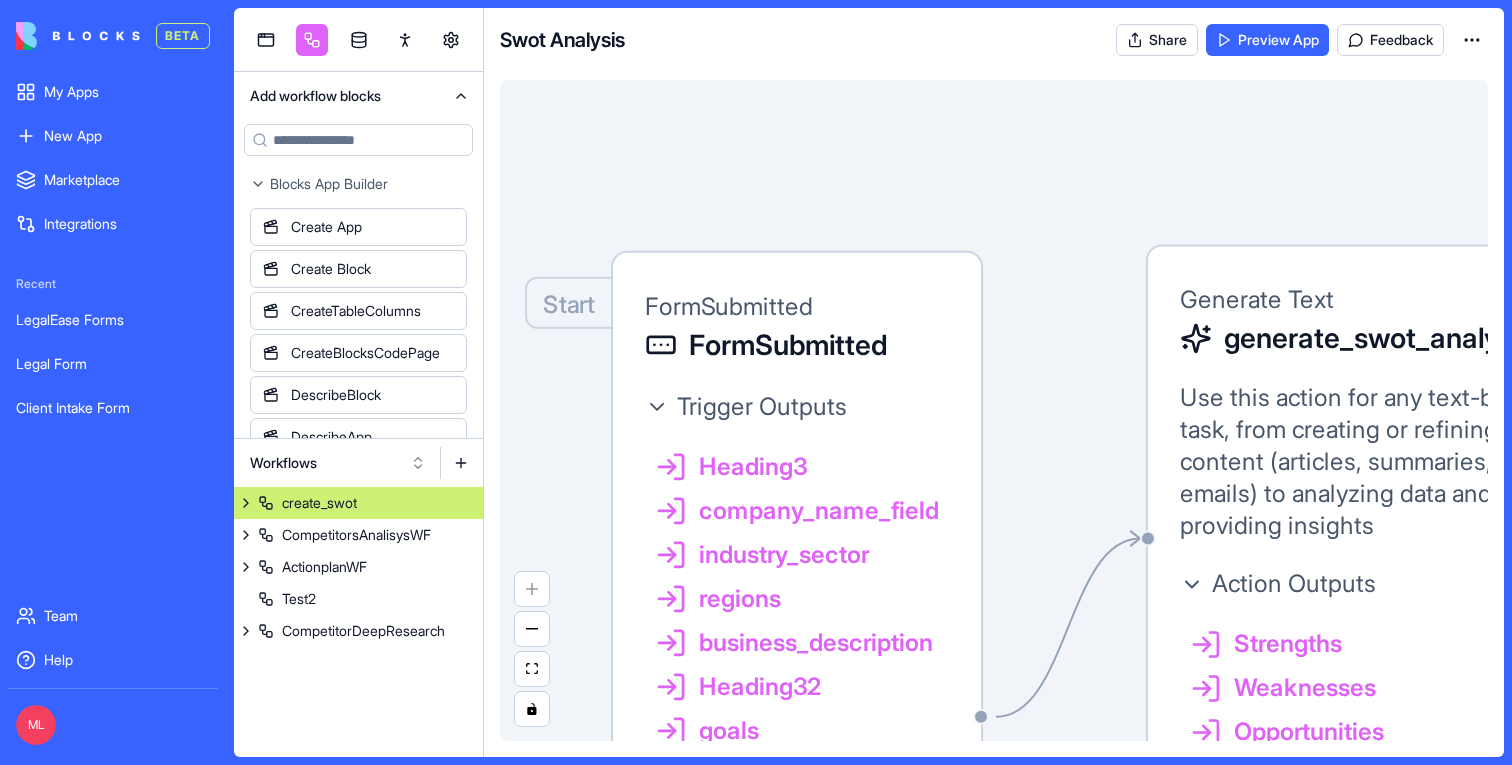 click on "BETA My Apps New App
To pick up a draggable item, press the space bar.
While dragging, use the arrow keys to move the item.
Press space again to drop the item in its new position, or press escape to cancel.
Marketplace Integrations Recent LegalEase Forms Legal Form Client Intake Form Team Help ML Add workflow blocks Blocks App Builder Create App Create Block CreateTableColumns CreateBlocksCodePage DescribeBlock DescribeApp UpdateBlock CompileApp GetAppTypesCode CreateBlocksTable GenerateAppCode CreateBlocksPages CreateTables UpdateApp GenerateAppCoverImage IsNewApp DeletePage UpdatePage GetAppIntegrations ImplementApp EditTableColumns CreateRoles CreateActions CreateWorkflows EditTables AI Blocks Generate Text Generate Image Summarize Text Execute Tool Web Search Scrape LinkedInProfile Edit Image LinkedInCompanyProfile Deep Research LinkedInProfilePicture SendAgentChatMessage SearchAndScrape LeadResearch CompanyProfilePicture Nop AgentCall SpeechToText TextToSpeech TextToPdf Databases Triggers" at bounding box center [756, 382] 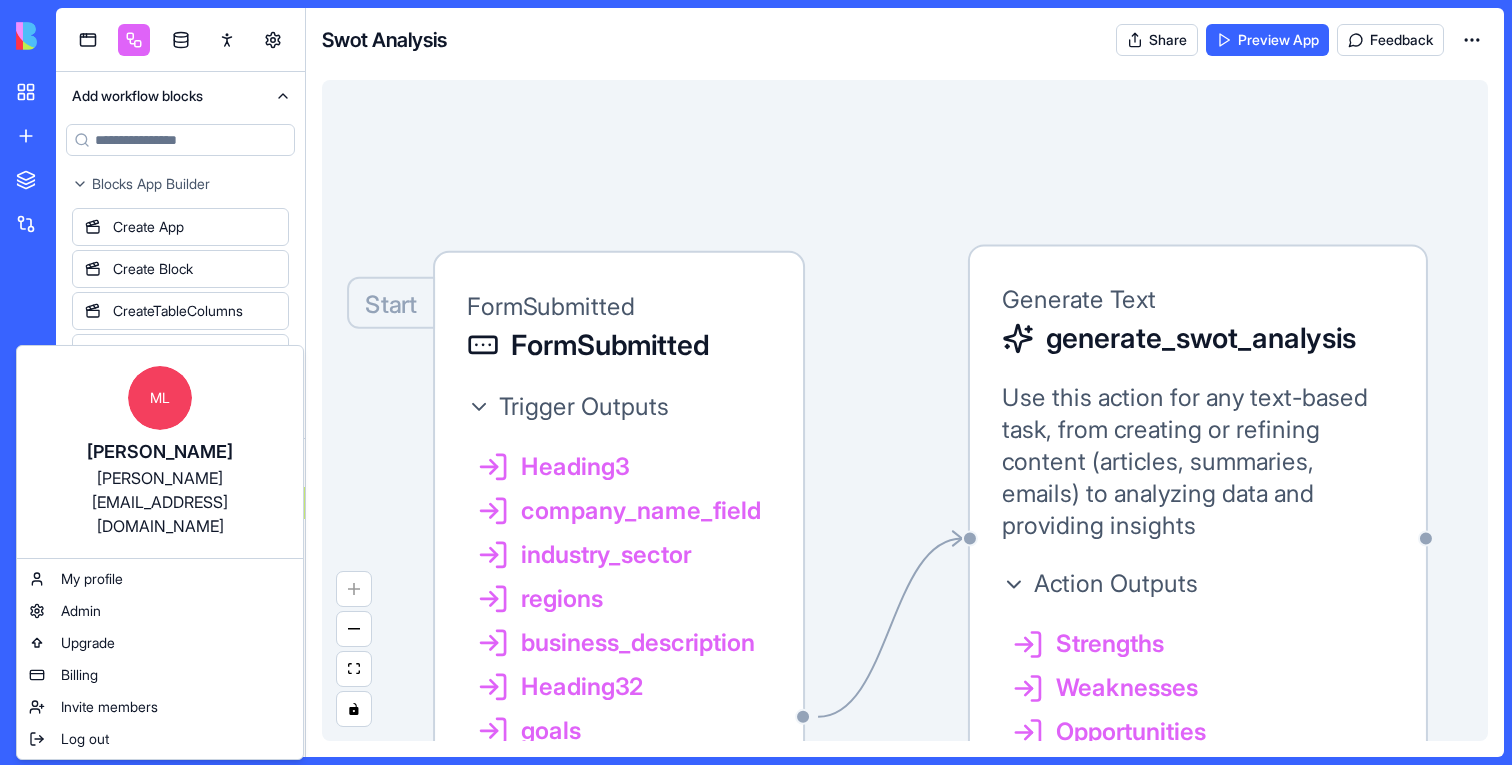 click on "My Apps New App
To pick up a draggable item, press the space bar.
While dragging, use the arrow keys to move the item.
Press space again to drop the item in its new position, or press escape to cancel.
Marketplace Integrations Team Help ML Add workflow blocks Blocks App Builder Create App Create Block CreateTableColumns CreateBlocksCodePage DescribeBlock DescribeApp UpdateBlock CompileApp GetAppTypesCode CreateBlocksTable GenerateAppCode CreateBlocksPages CreateTables UpdateApp GenerateAppCoverImage IsNewApp DeletePage UpdatePage GetAppIntegrations ImplementApp EditTableColumns CreateRoles CreateActions CreateWorkflows EditTables AI Blocks Generate Text Generate Image Summarize Text Execute Tool Web Search Scrape LinkedInProfile Edit Image LinkedInCompanyProfile Deep Research LinkedInProfilePicture SendAgentChatMessage SearchAndScrape LeadResearch CompanyProfilePicture Nop AgentCall SpeechToText TextToSpeech TextToPdf Databases App Data Insert AppDataUpdateOne AppDataGetAll App Data Get One" at bounding box center (756, 382) 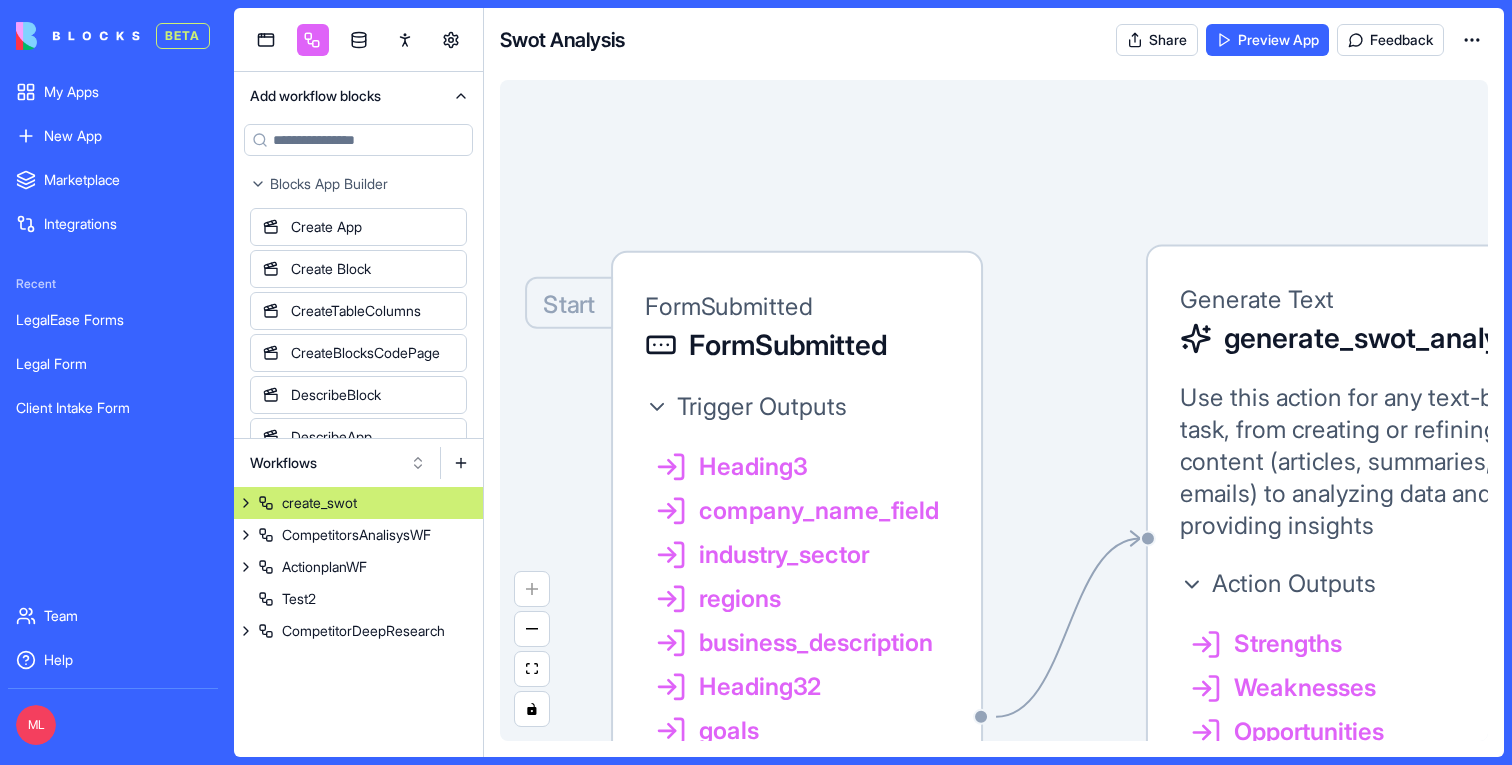 click on "BETA" at bounding box center [113, 36] 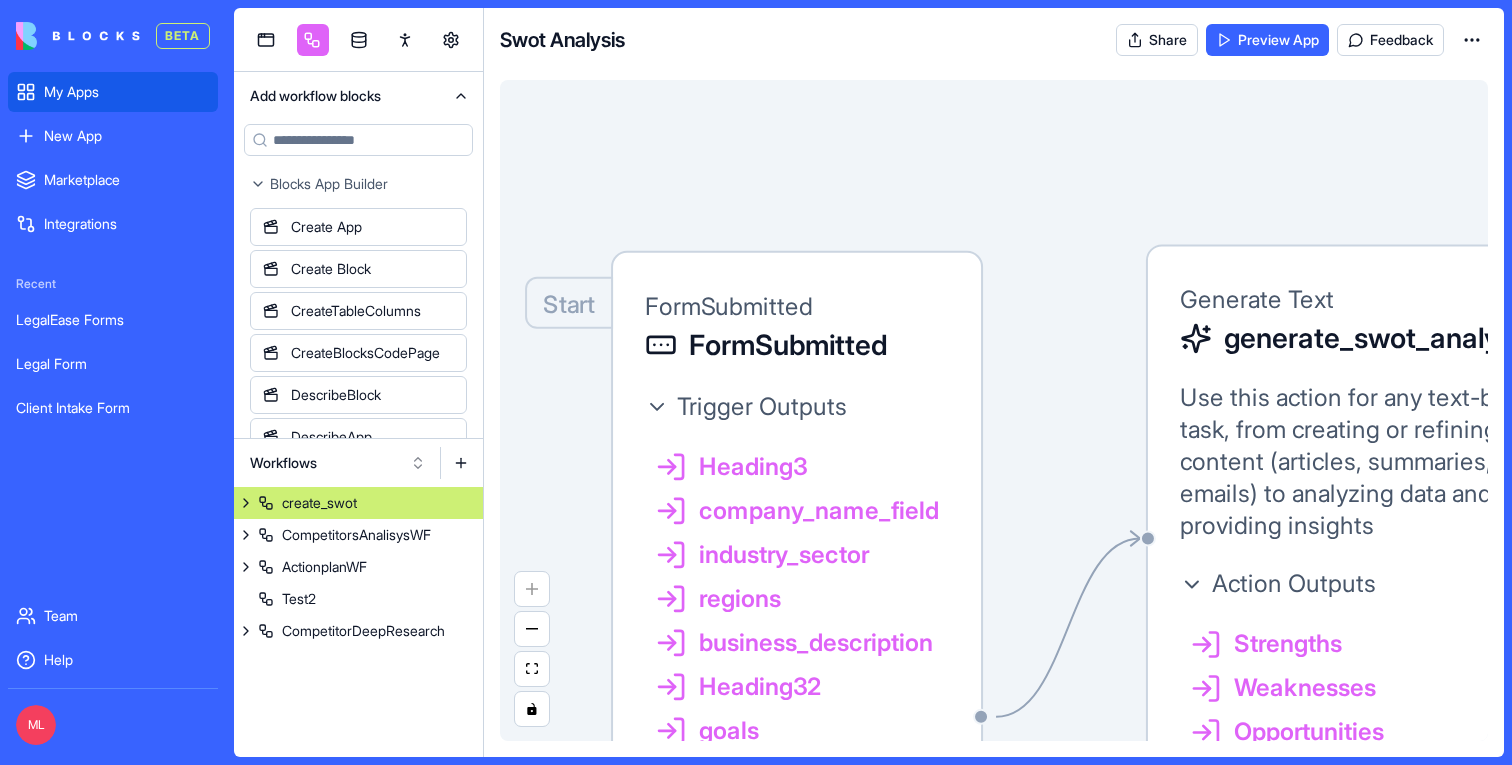 click on "My Apps" at bounding box center (113, 92) 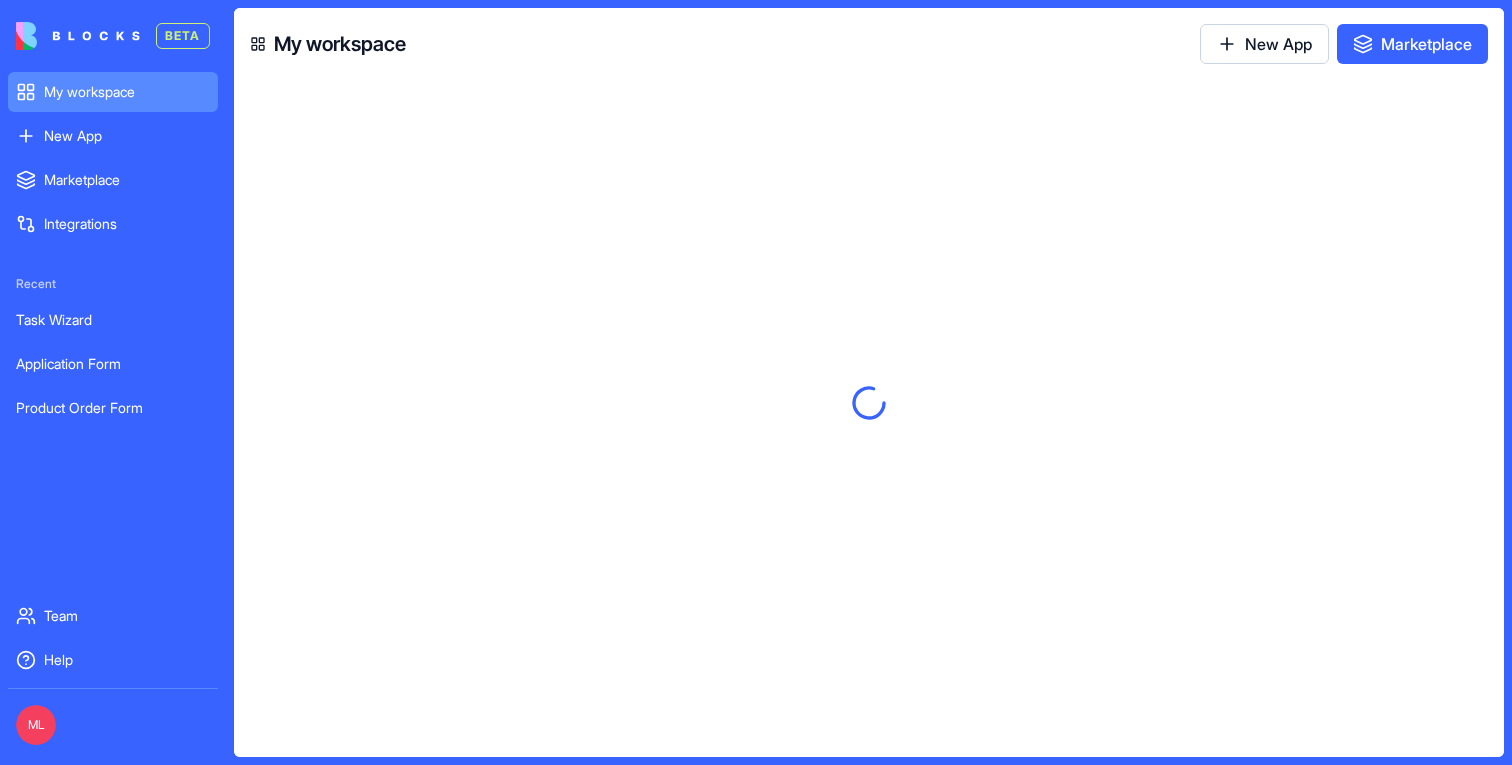 scroll, scrollTop: 0, scrollLeft: 0, axis: both 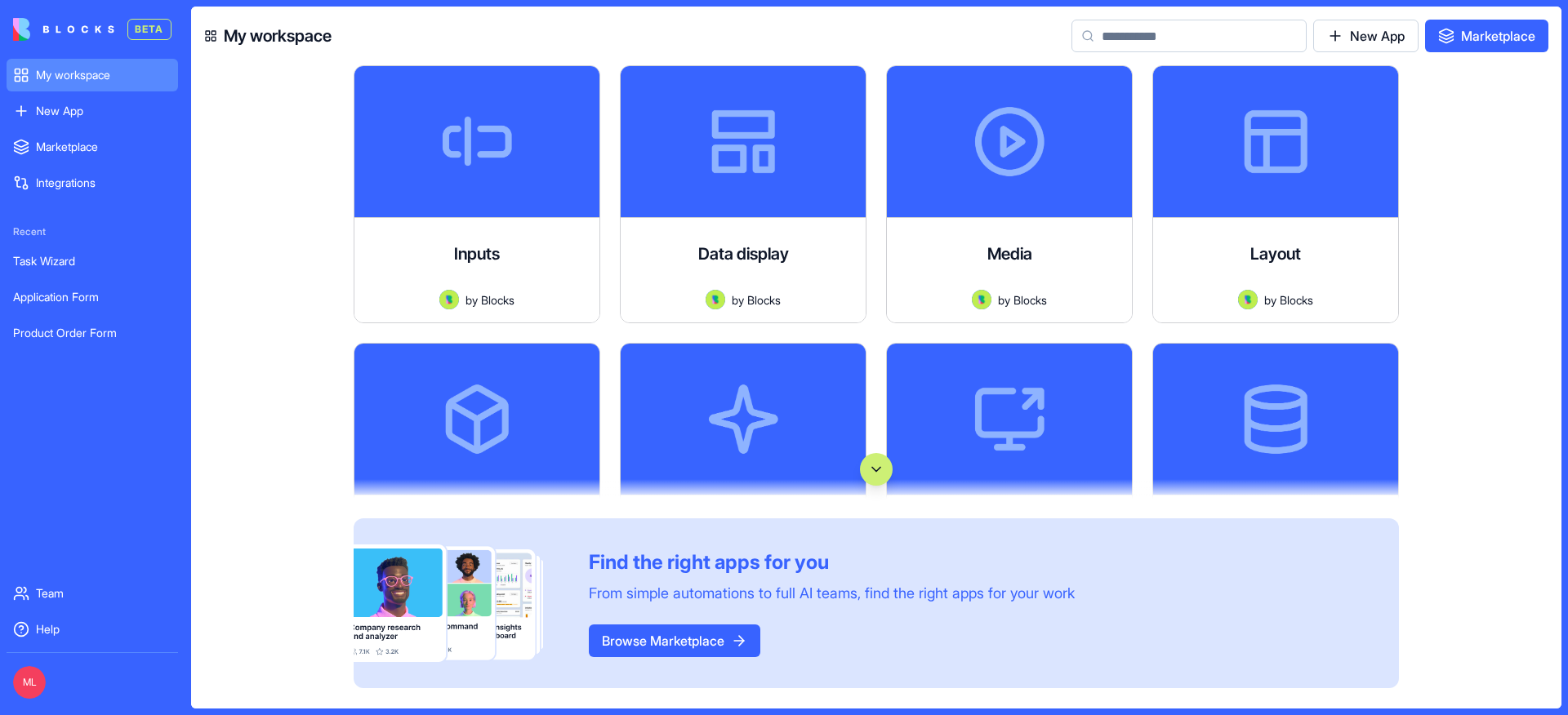 click at bounding box center (1189, 36) 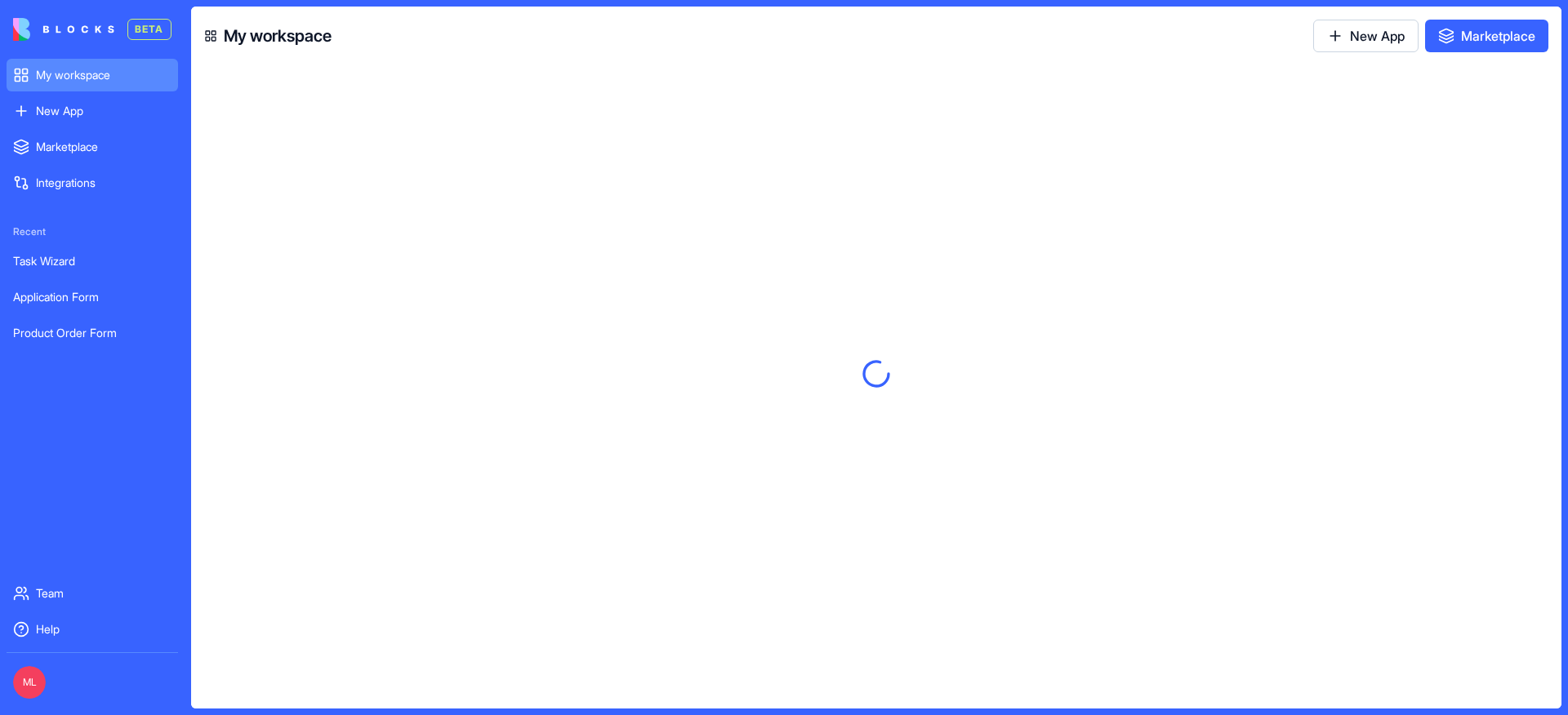 scroll, scrollTop: 0, scrollLeft: 0, axis: both 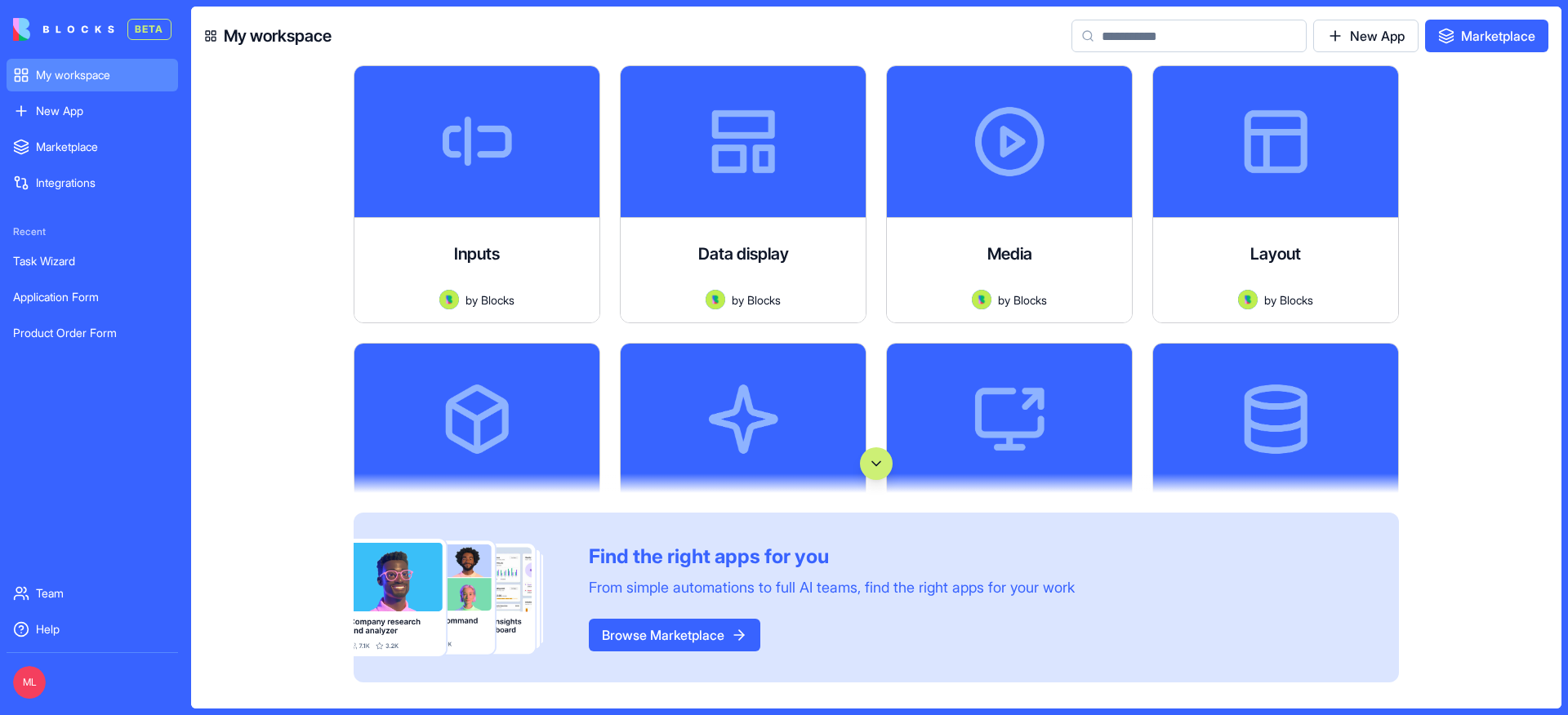 click at bounding box center [1189, 36] 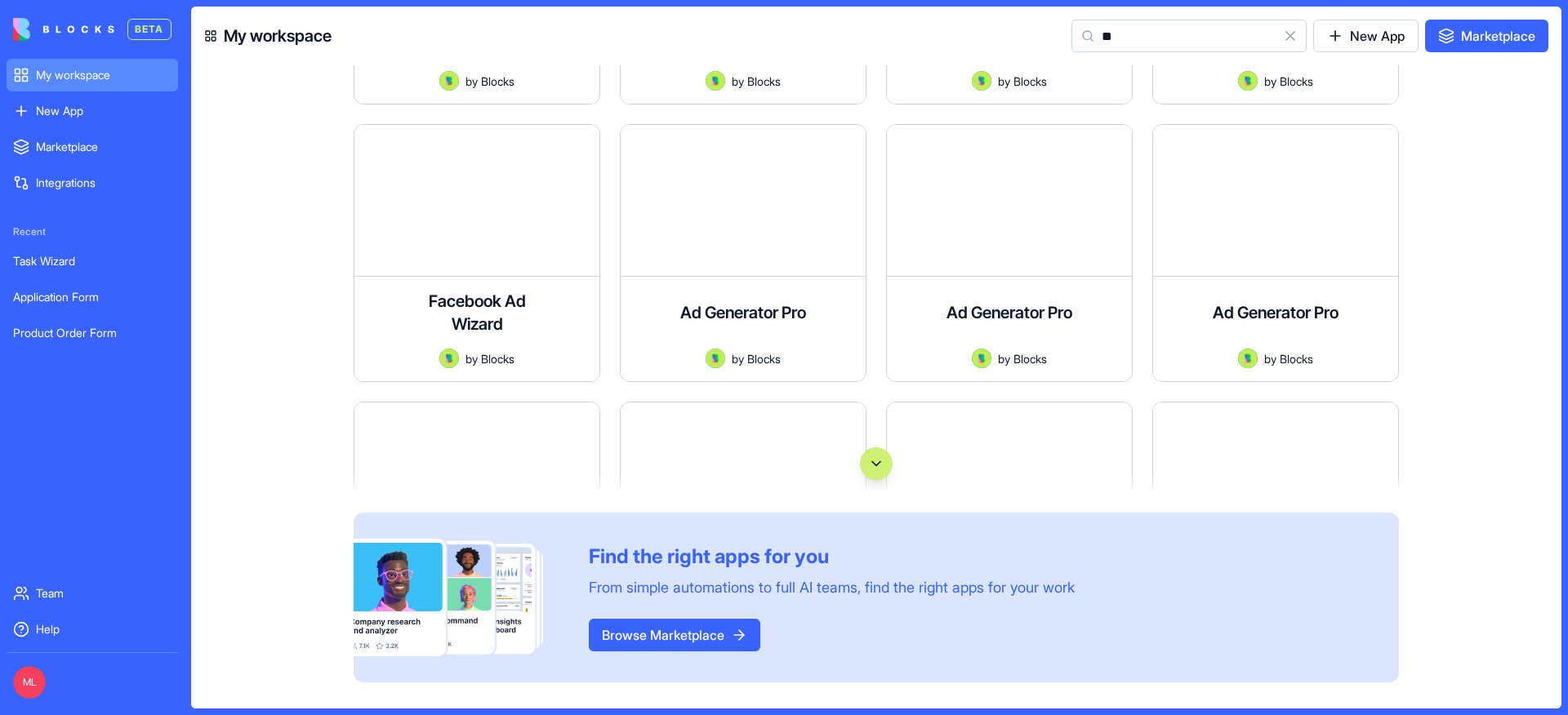 scroll, scrollTop: 1992, scrollLeft: 0, axis: vertical 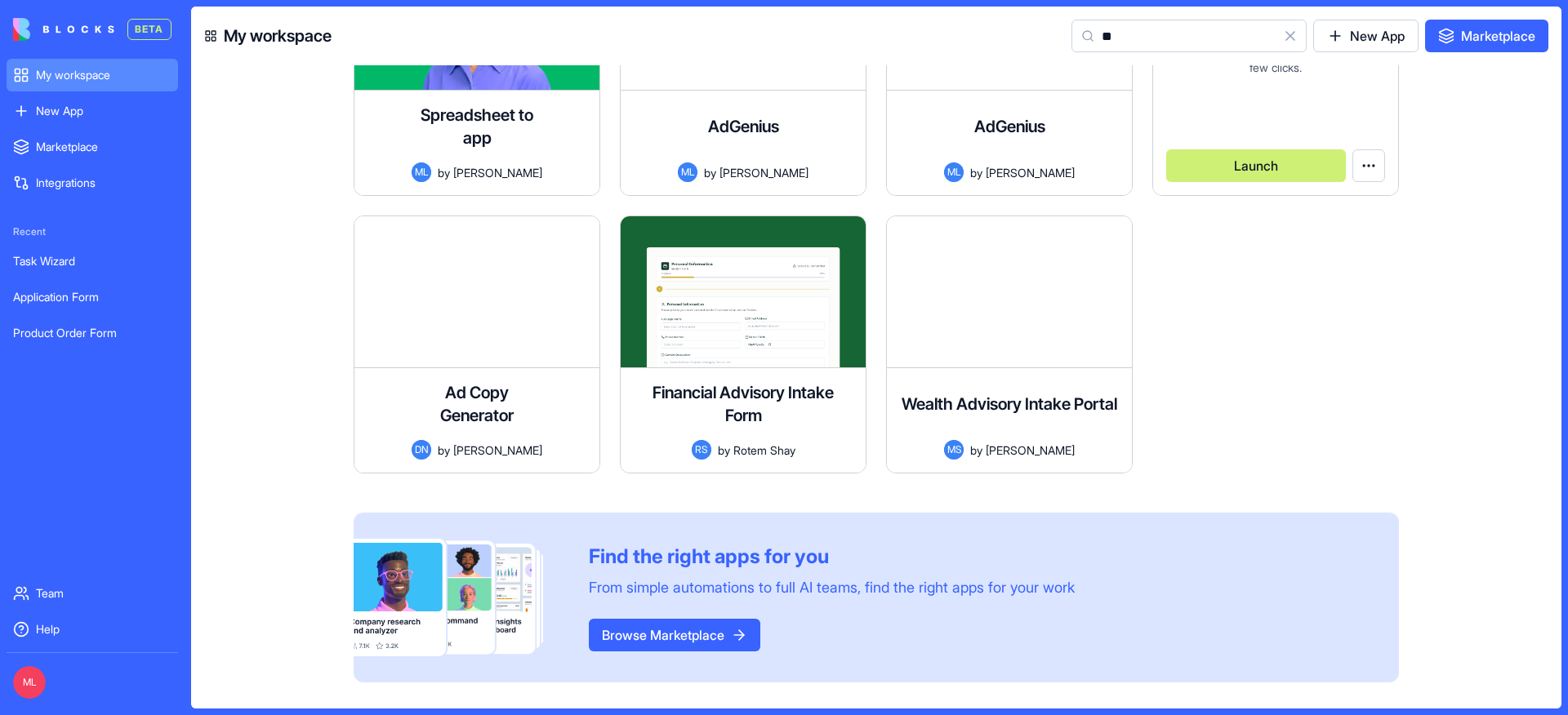 type on "**" 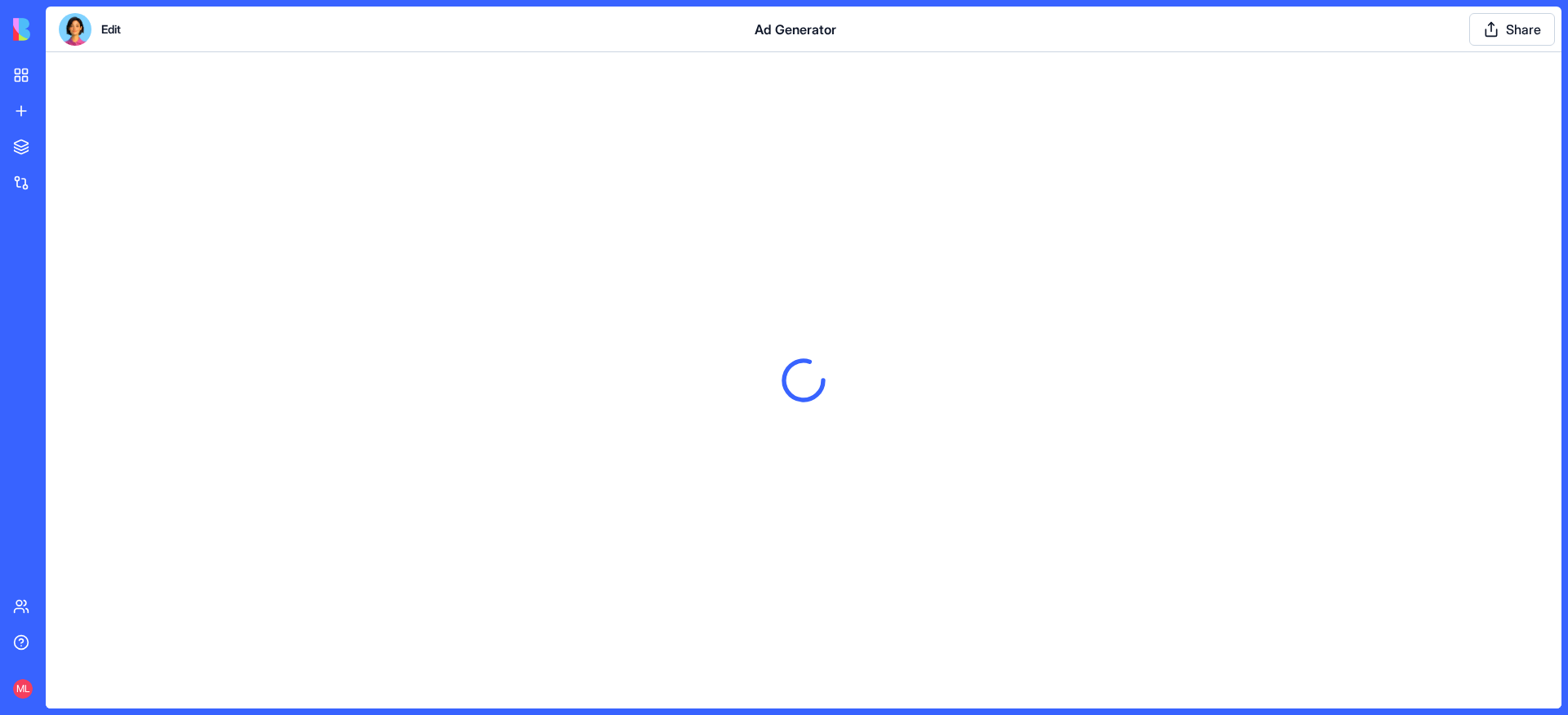 scroll, scrollTop: 0, scrollLeft: 0, axis: both 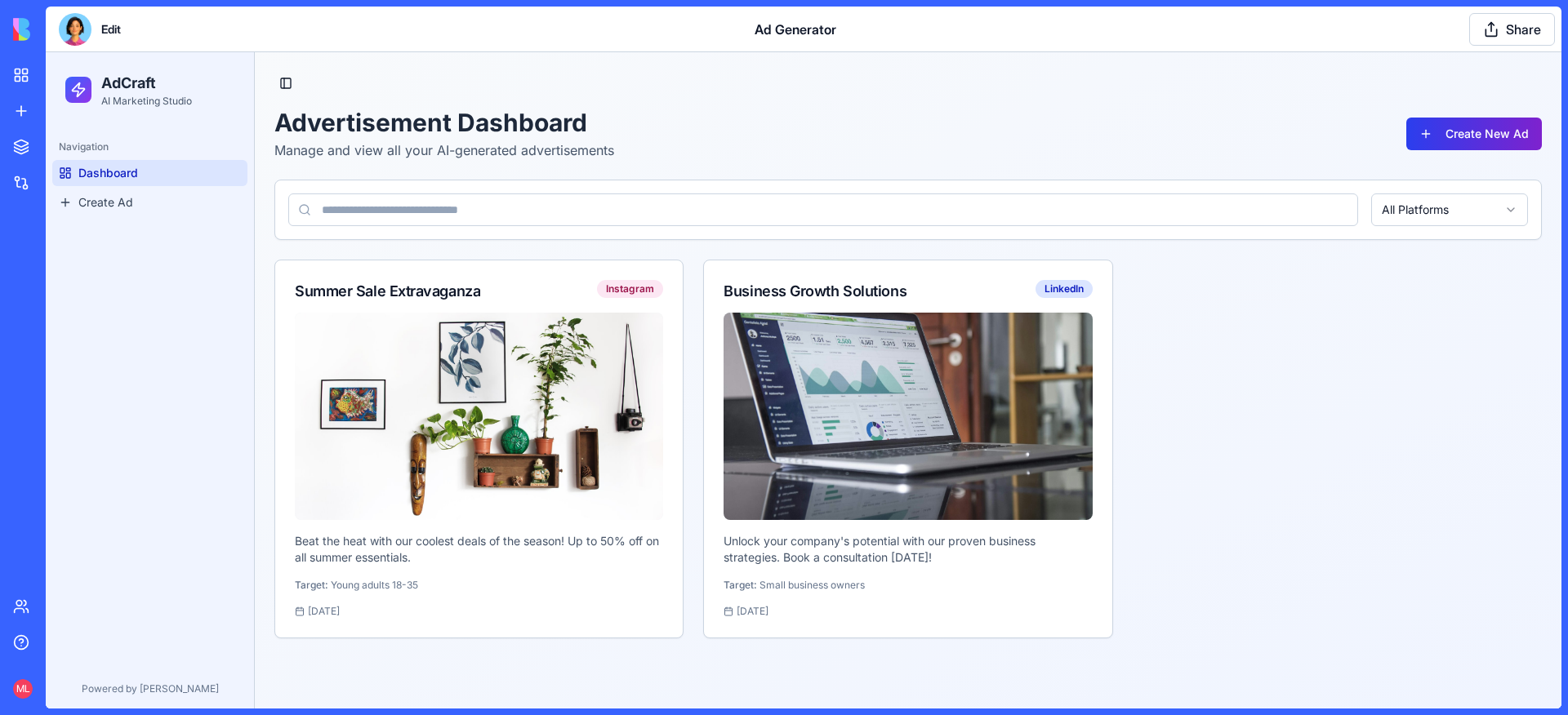 click on "Create New Ad" at bounding box center (1474, 134) 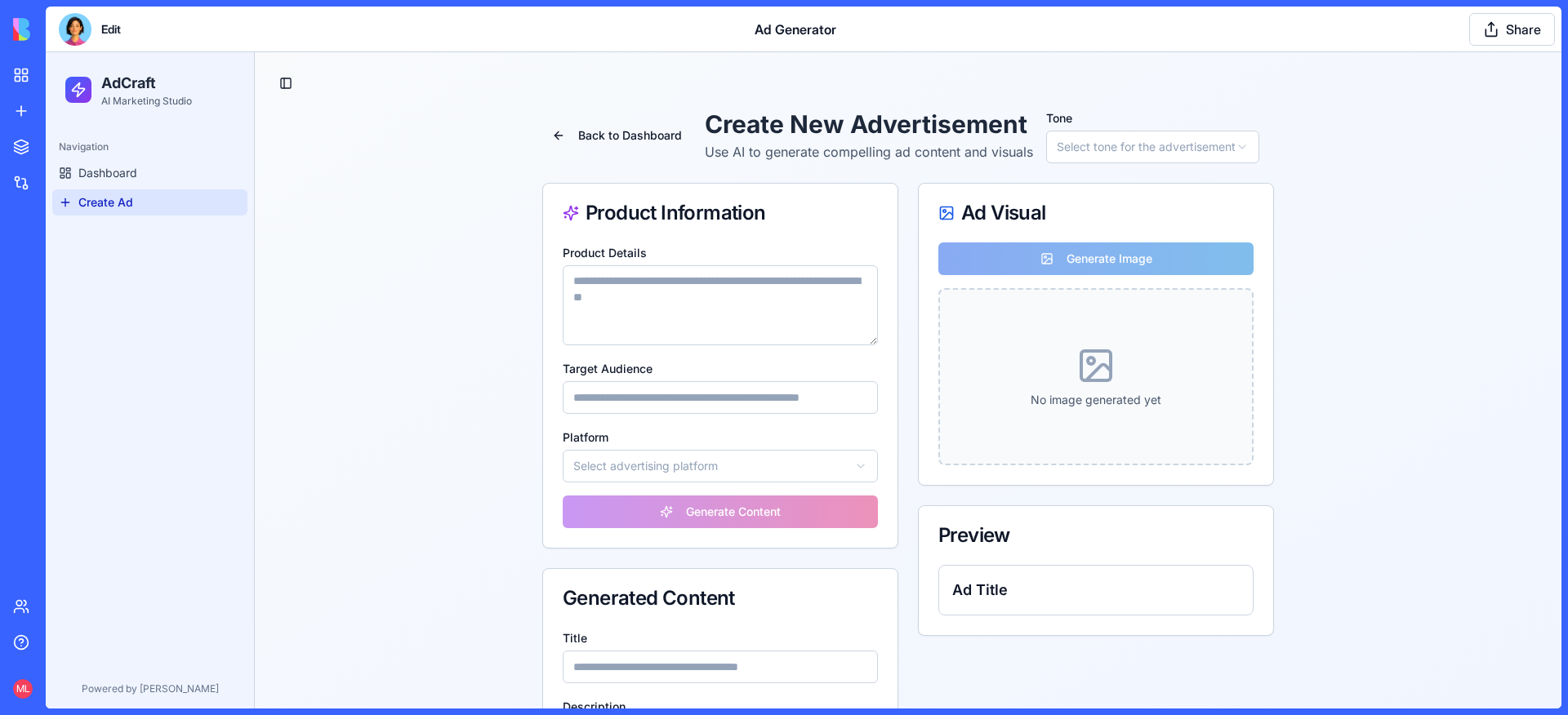 click at bounding box center [75, 29] 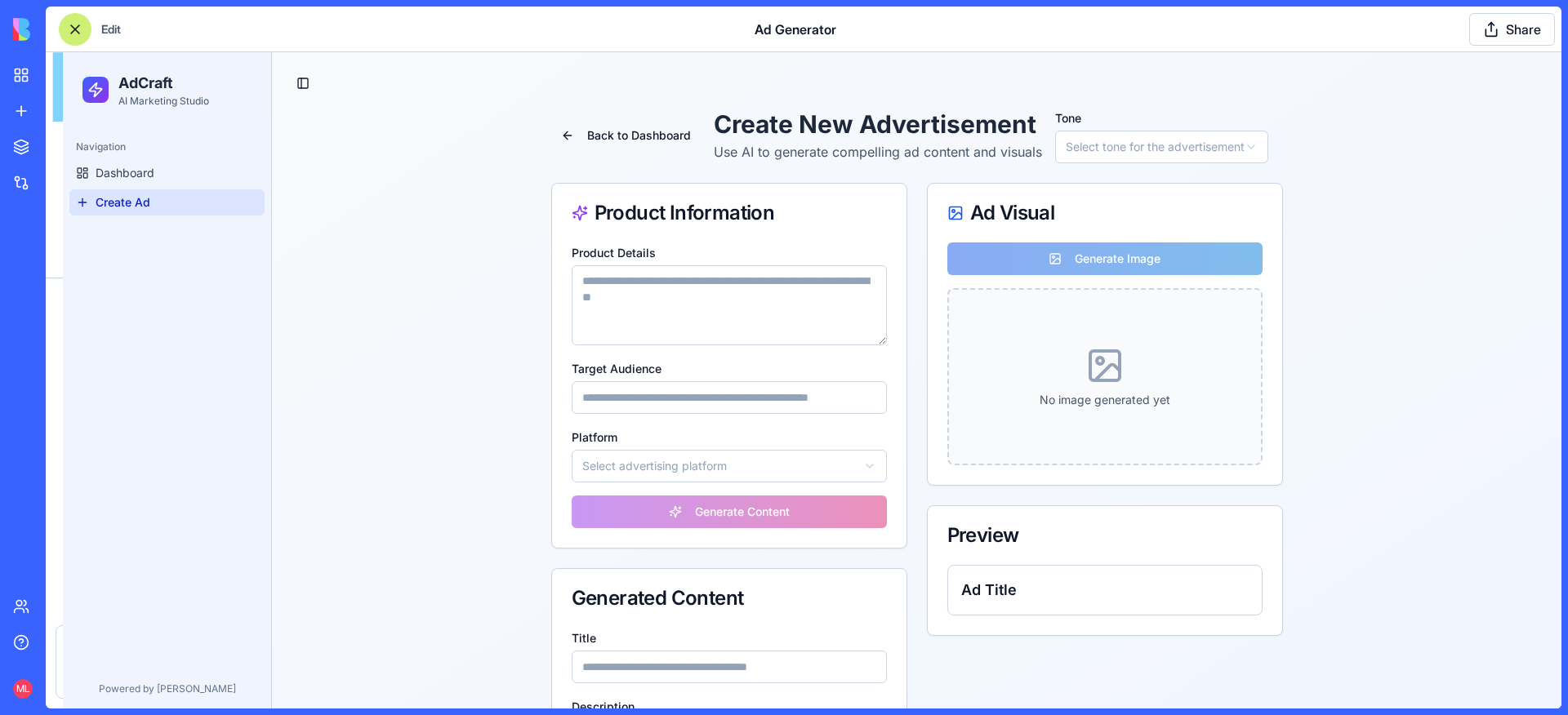 scroll, scrollTop: 2402, scrollLeft: 0, axis: vertical 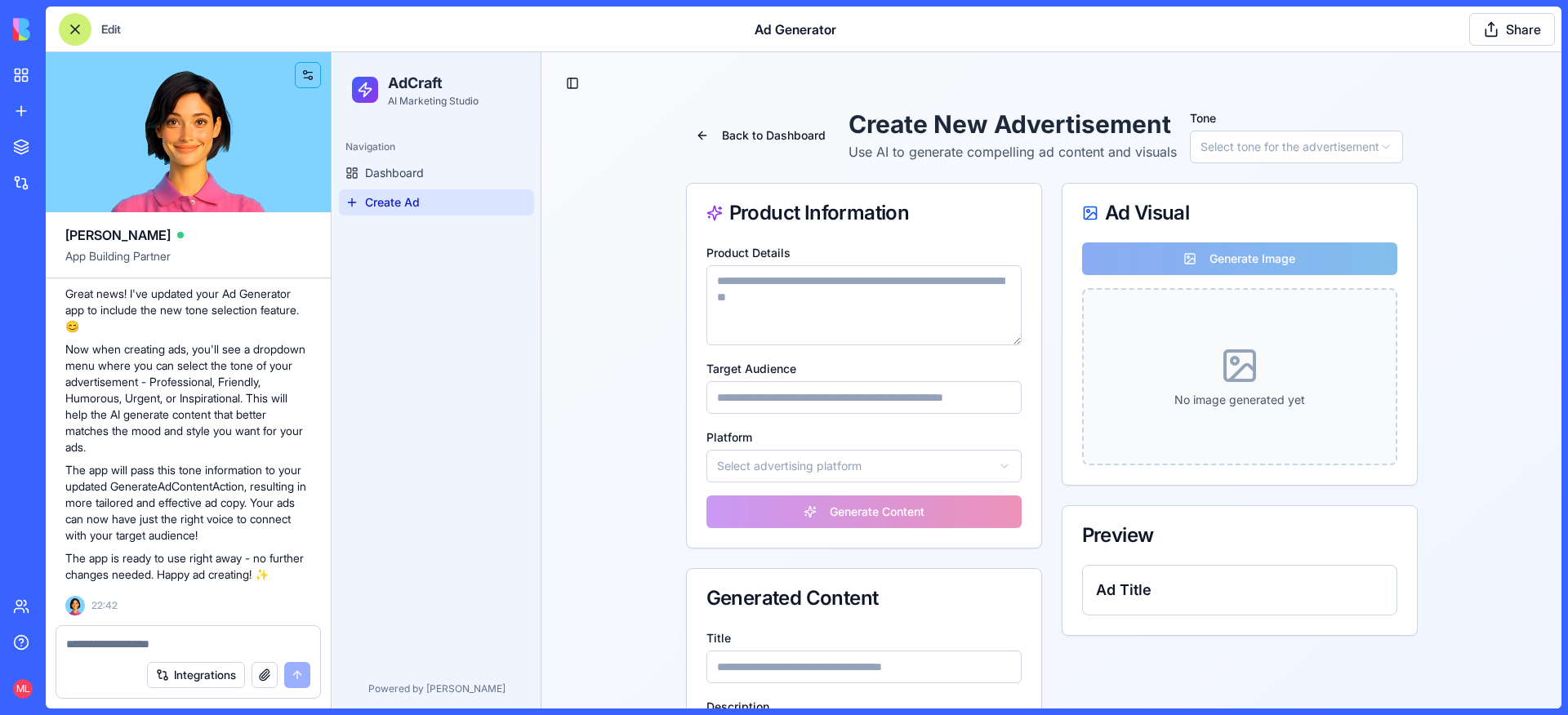 click at bounding box center [75, 29] 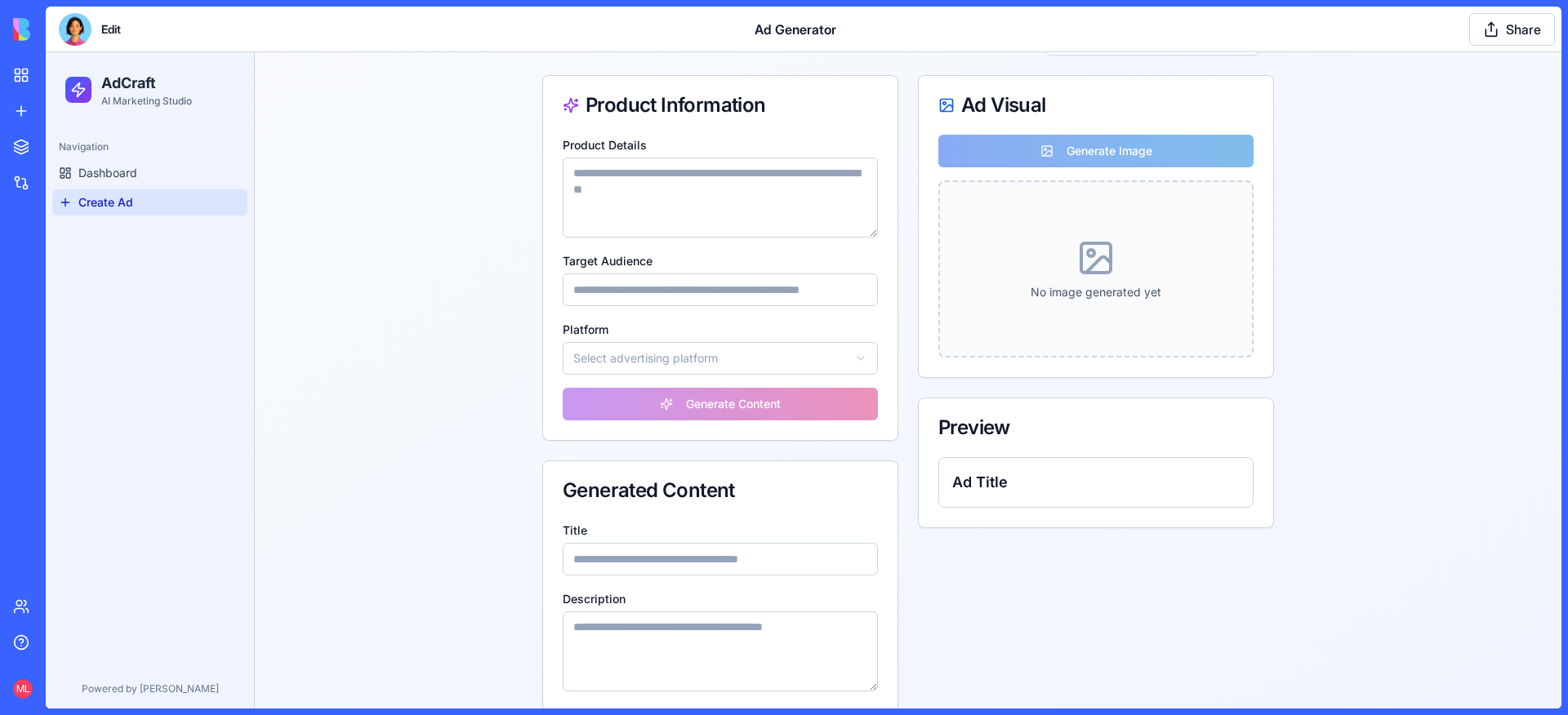 scroll, scrollTop: 56, scrollLeft: 0, axis: vertical 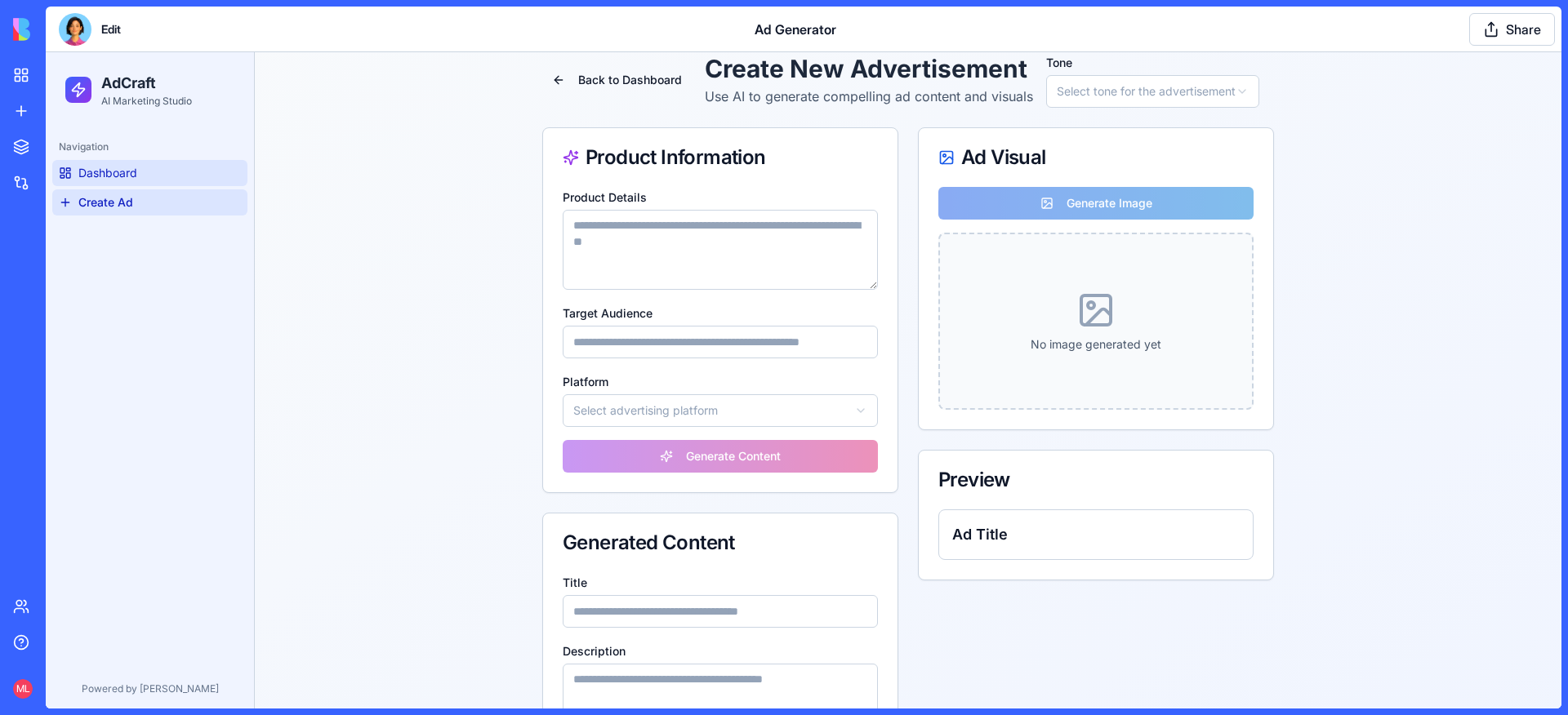 click on "Dashboard" at bounding box center (149, 173) 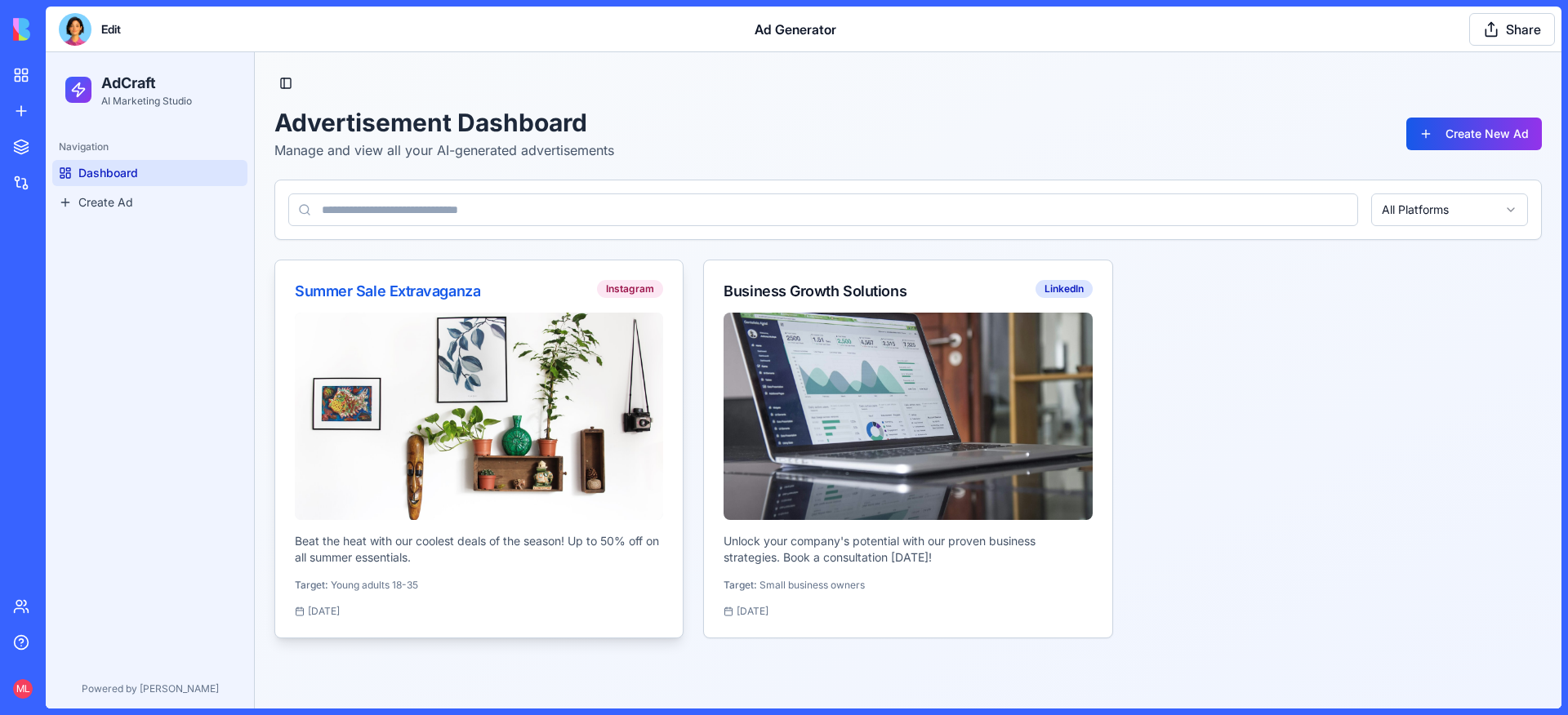 click at bounding box center (479, 416) 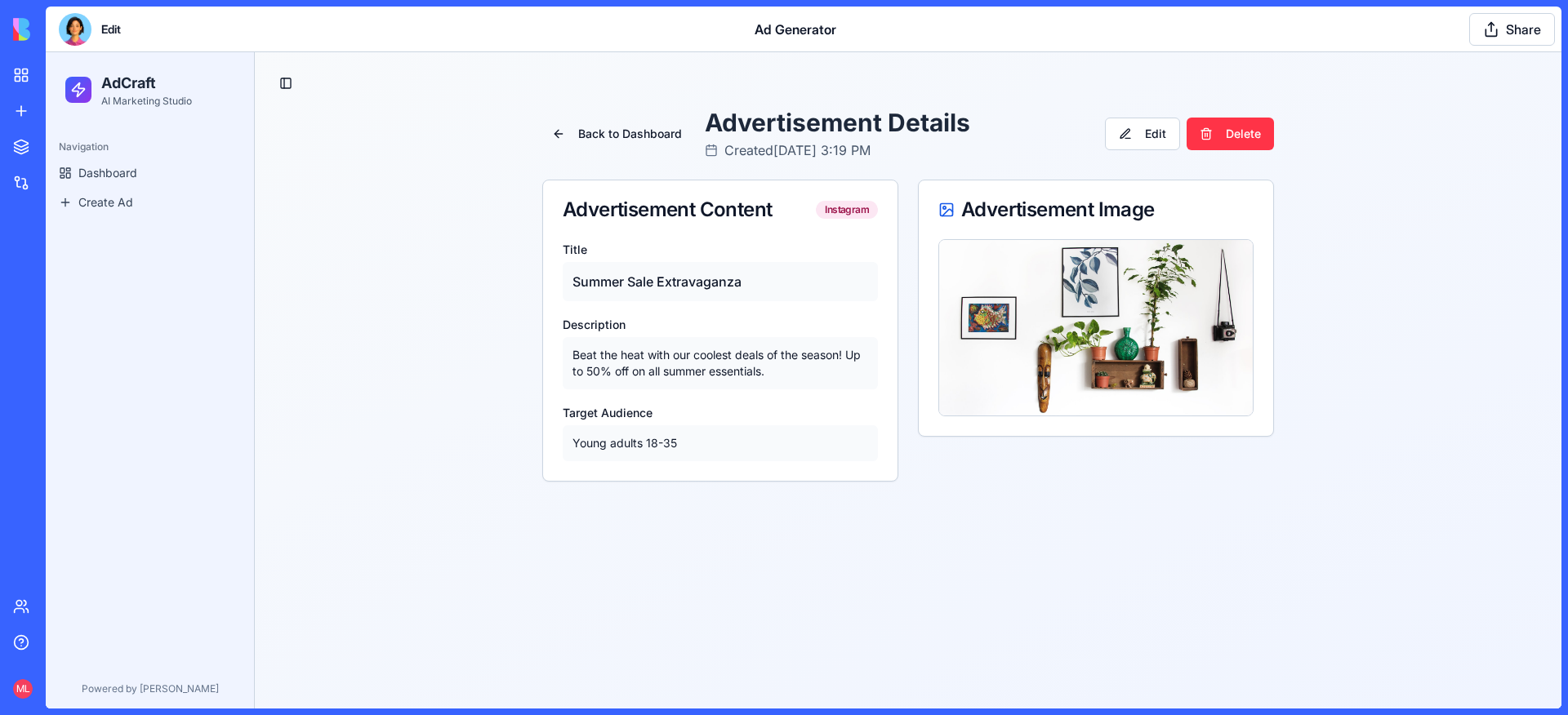 click at bounding box center (75, 29) 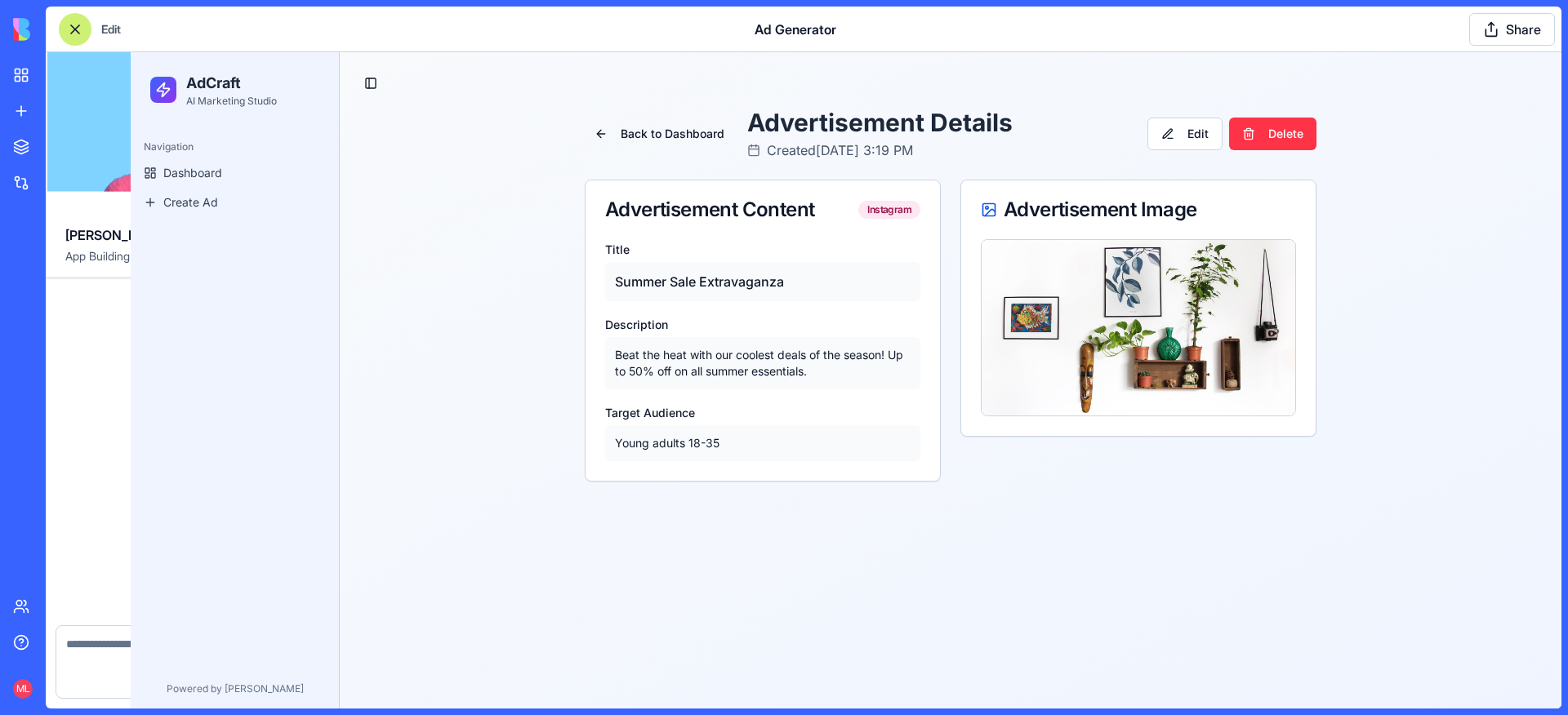 scroll, scrollTop: 2402, scrollLeft: 0, axis: vertical 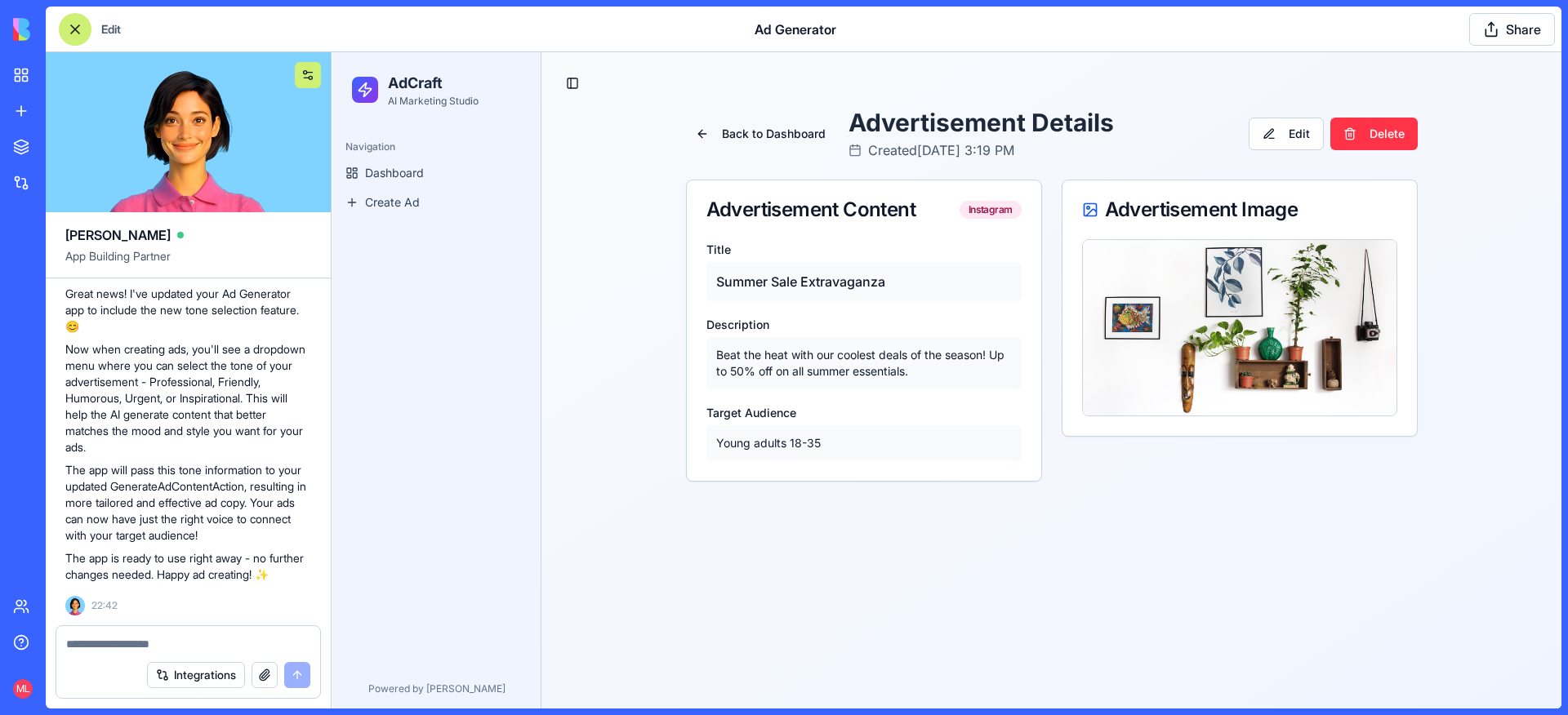 click at bounding box center (308, 75) 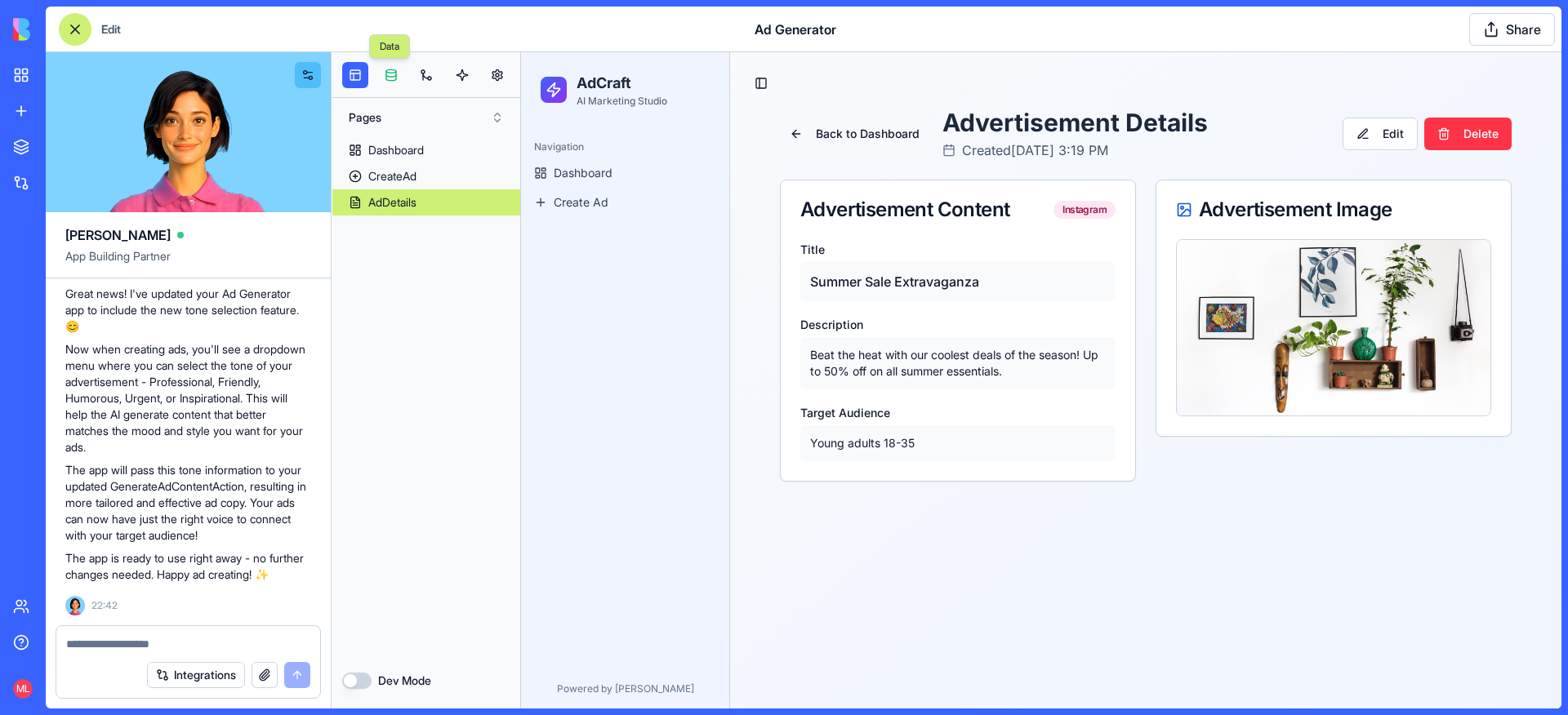 click at bounding box center (391, 75) 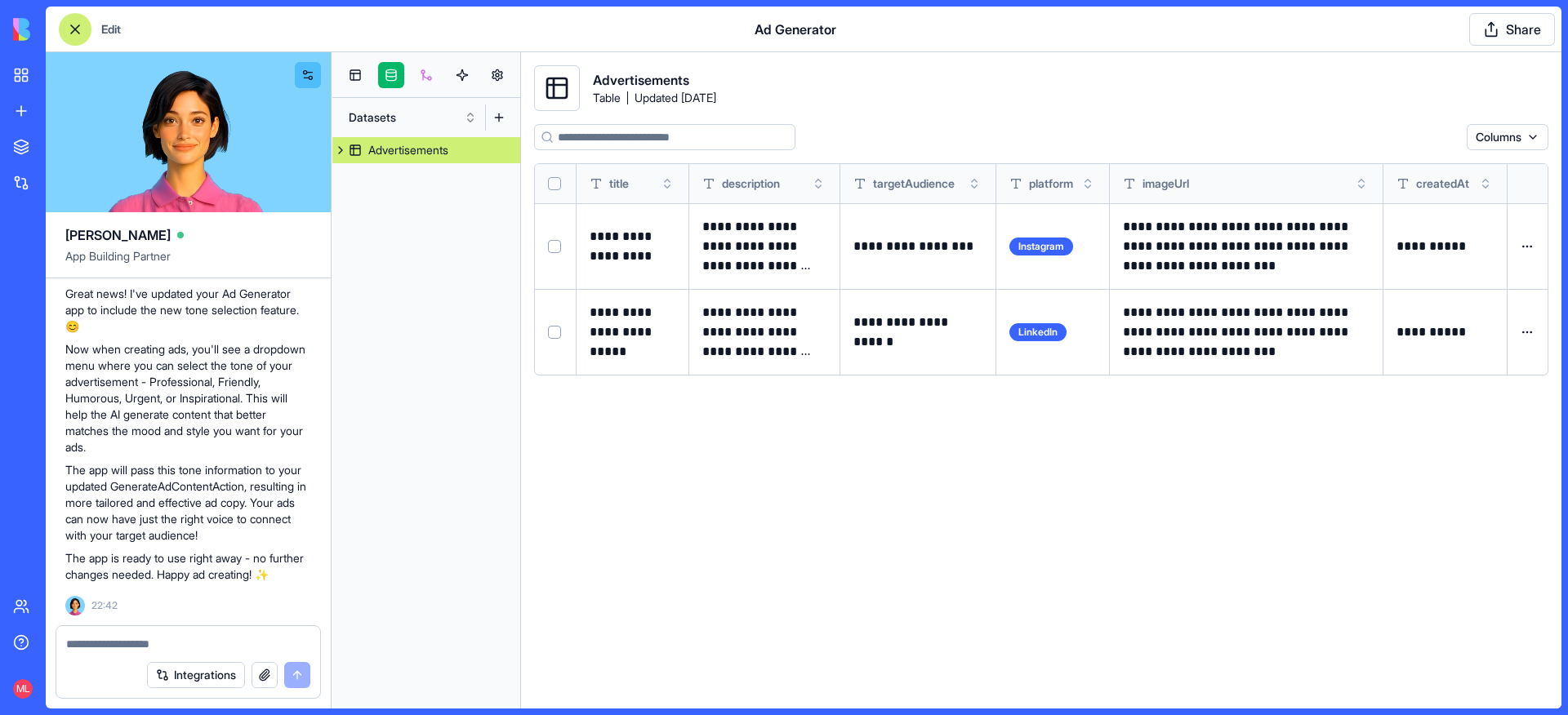 click at bounding box center [426, 75] 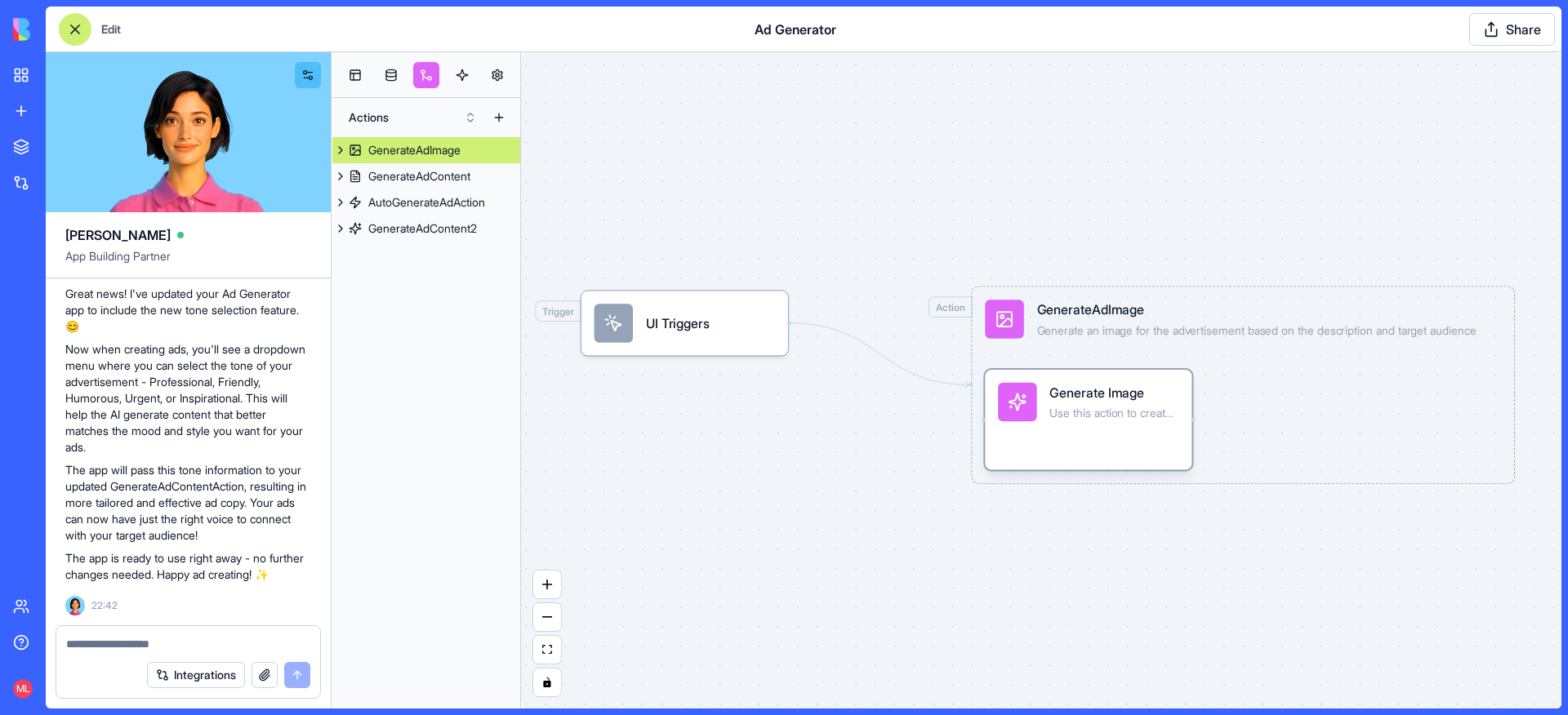 click on "Use this action to create an image based on a text prompt. Provide context or style requirements as needed" at bounding box center [1114, 430] 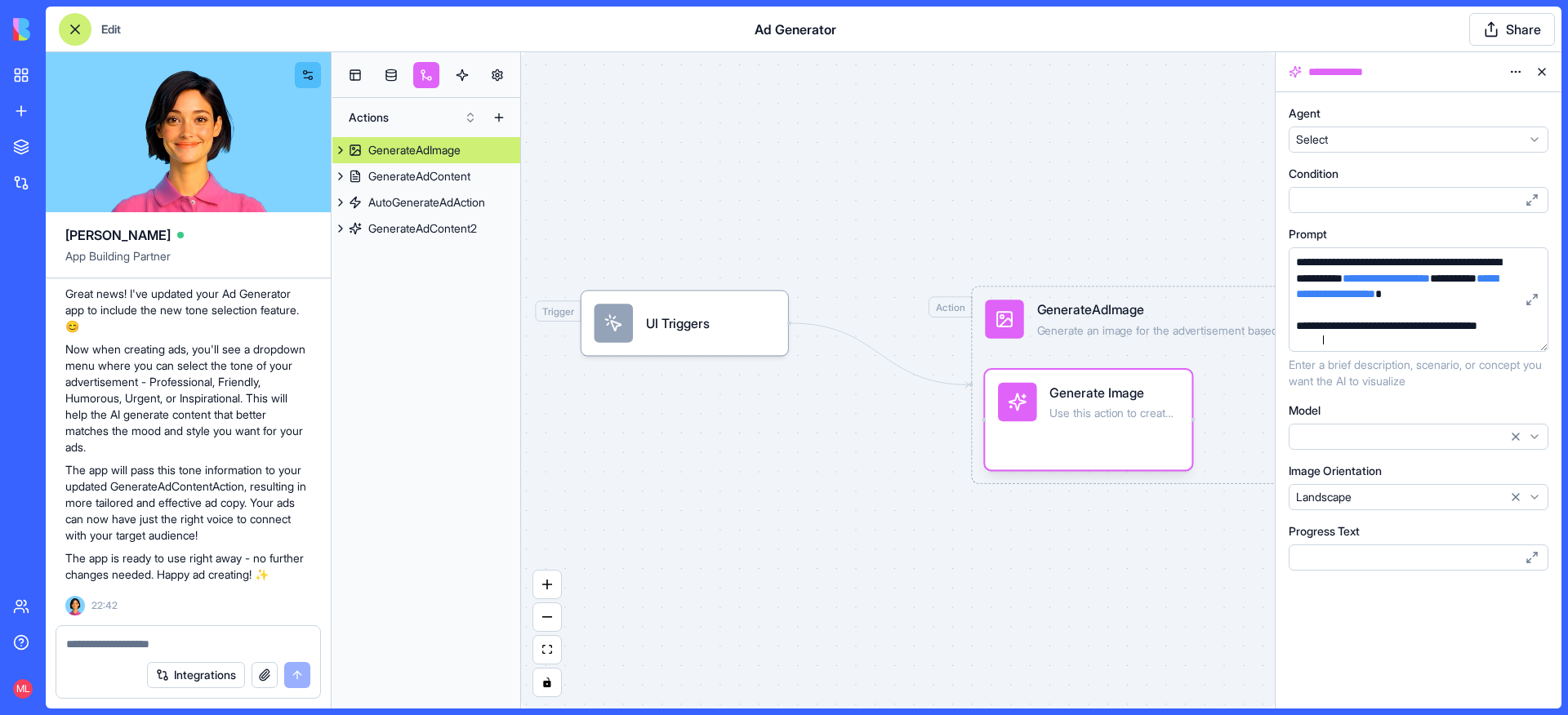 click on "**********" at bounding box center [1419, 300] 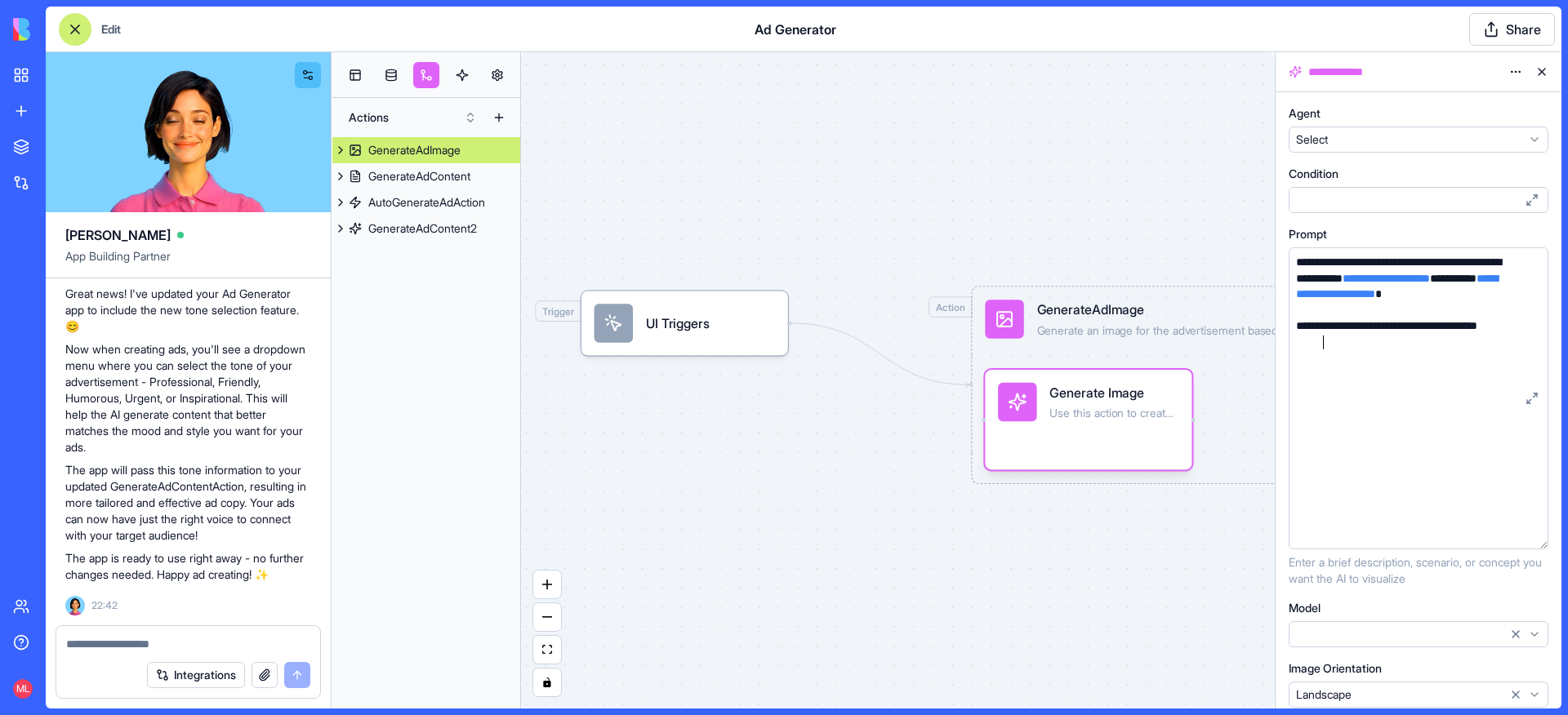 drag, startPoint x: 1544, startPoint y: 350, endPoint x: 1567, endPoint y: 548, distance: 199.33138 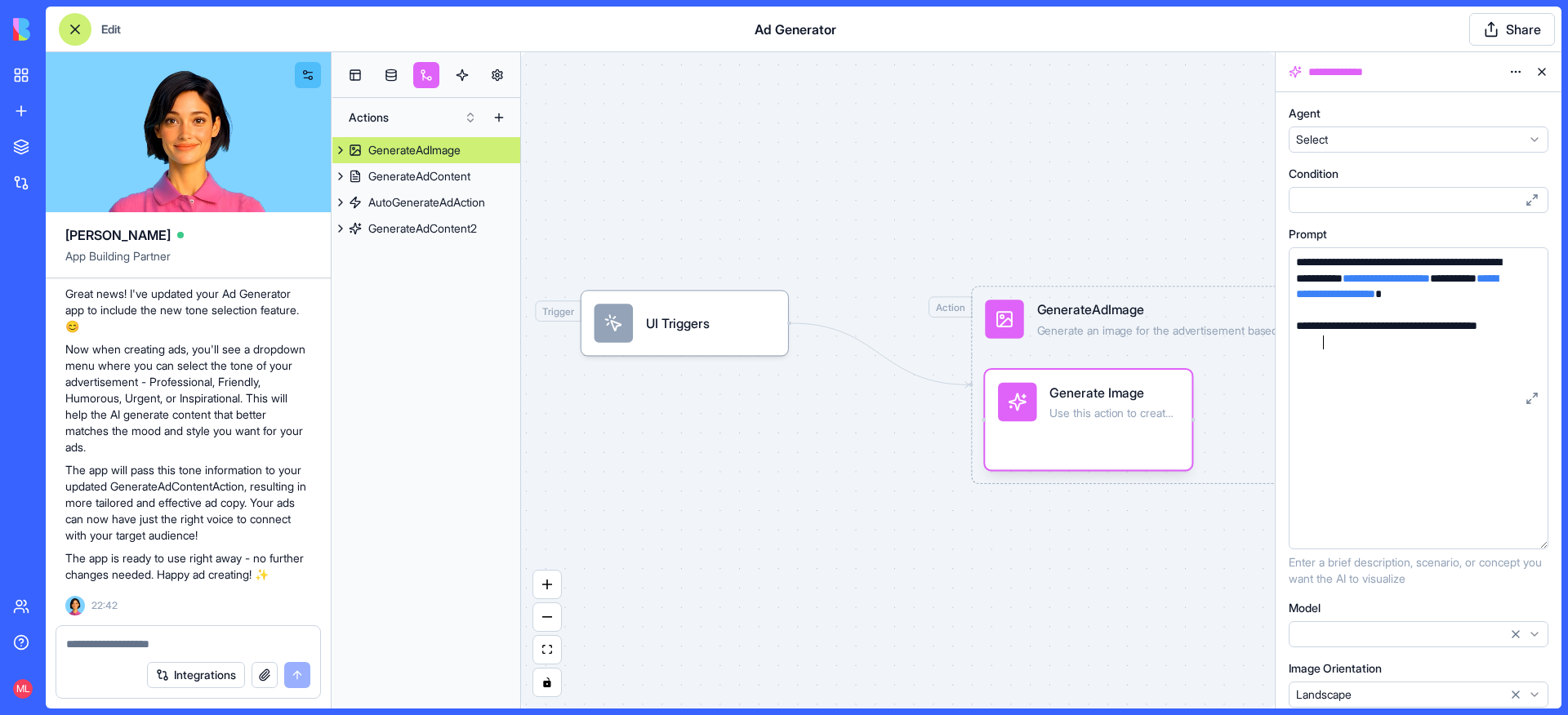 click on "My workspace New App
To pick up a draggable item, press the space bar.
While dragging, use the arrow keys to move the item.
Press space again to drop the item in its new position, or press escape to cancel.
Marketplace Integrations Team Help ML Edit Ad Generator Share Ella App Building Partner ad generation app
Undo M 15:18 🚀 Ad Generator Magic Coming Up!
Hey there! I'm Ella, and I'll be creating an awesome ad generation app for you. This app will help you create stunning advertisements with just a few clicks. Let's make your marketing shine! ✨
Let me build this app for you right away! Setting up your data structure Naming the app Working on the "AppLayout"  Working on the "Dashboard" page Working on the "CreateAd" page Working on the "AdDetails" page Verifying everything works together Your Ad Generator app is ready to use! 🎉 I've created a powerful tool that helps you create professional advertisements with AI assistance.
15:21 Please generate an ad every day at 14:00
M" at bounding box center (784, 358) 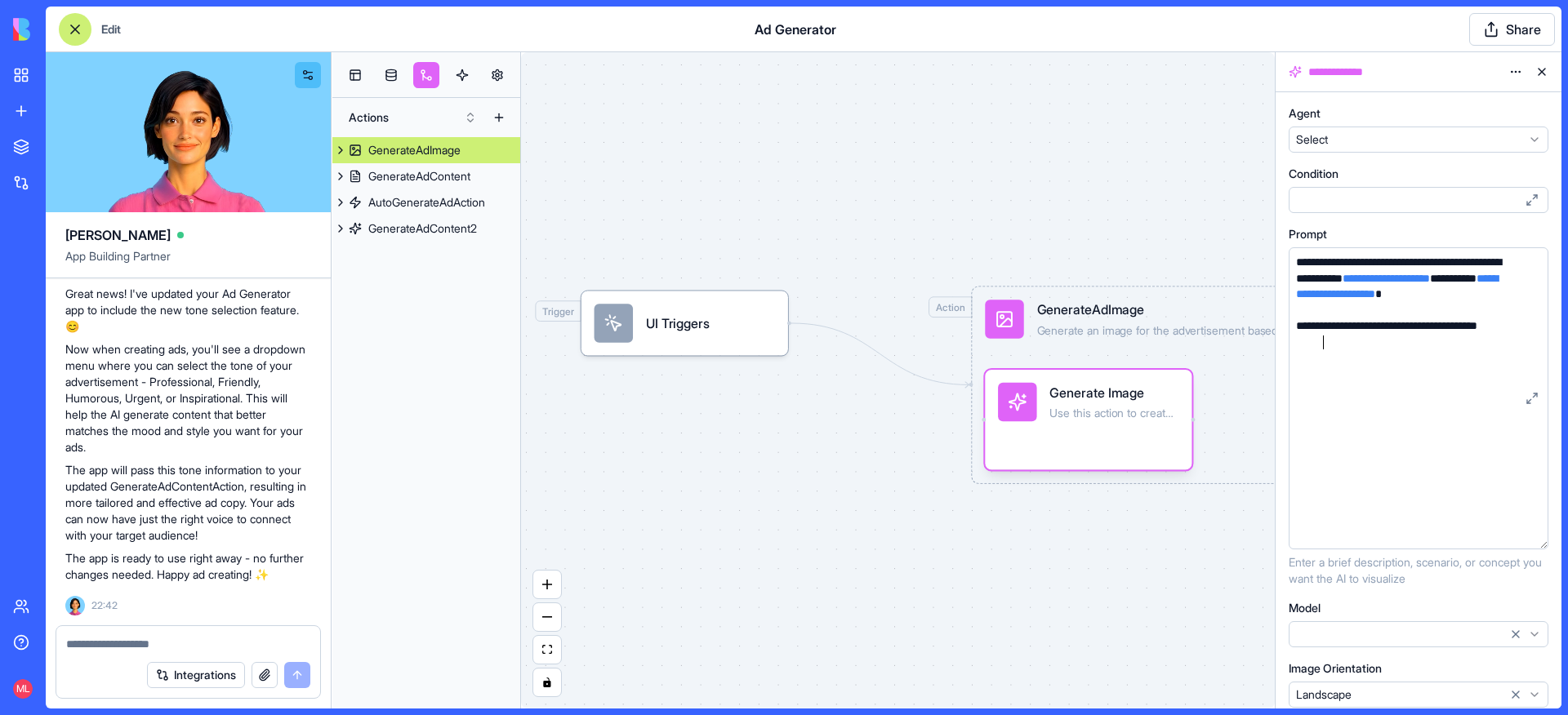 scroll, scrollTop: 60, scrollLeft: 0, axis: vertical 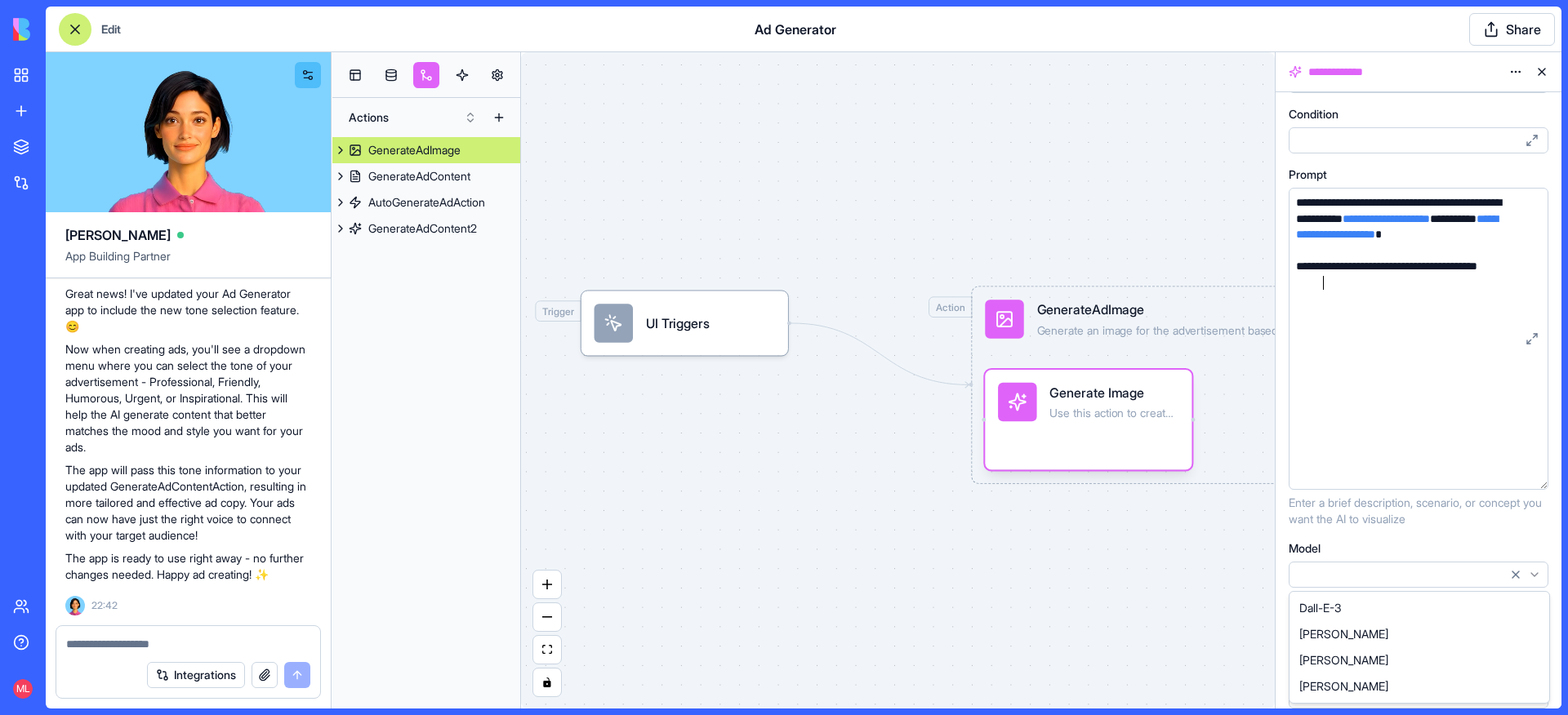 click on "My workspace New App
To pick up a draggable item, press the space bar.
While dragging, use the arrow keys to move the item.
Press space again to drop the item in its new position, or press escape to cancel.
Marketplace Integrations Team Help ML Edit Ad Generator Share Ella App Building Partner ad generation app
Undo M 15:18 🚀 Ad Generator Magic Coming Up!
Hey there! I'm Ella, and I'll be creating an awesome ad generation app for you. This app will help you create stunning advertisements with just a few clicks. Let's make your marketing shine! ✨
Let me build this app for you right away! Setting up your data structure Naming the app Working on the "AppLayout"  Working on the "Dashboard" page Working on the "CreateAd" page Working on the "AdDetails" page Verifying everything works together Your Ad Generator app is ready to use! 🎉 I've created a powerful tool that helps you create professional advertisements with AI assistance.
15:21 Please generate an ad every day at 14:00
M" at bounding box center [784, 358] 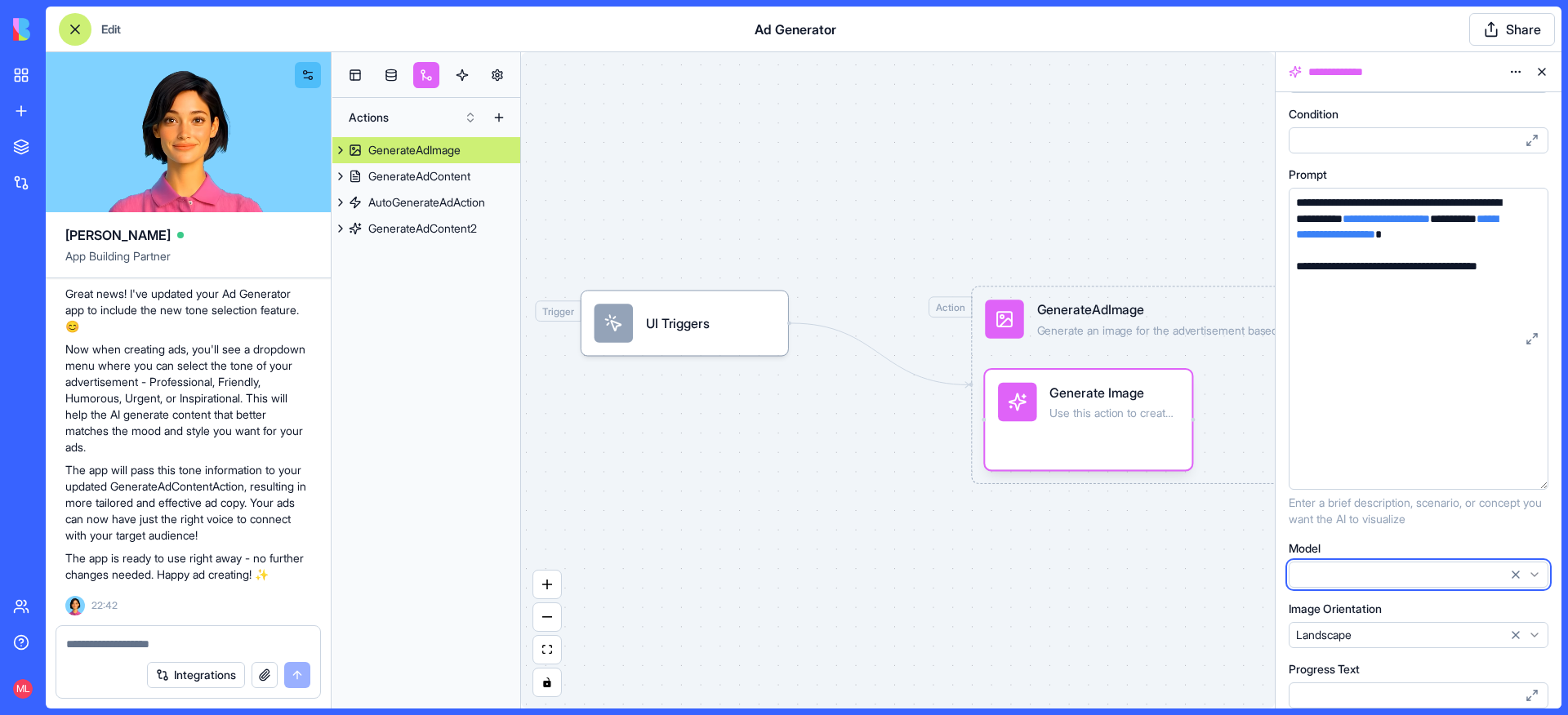 click on "My workspace New App
To pick up a draggable item, press the space bar.
While dragging, use the arrow keys to move the item.
Press space again to drop the item in its new position, or press escape to cancel.
Marketplace Integrations Team Help ML Edit Ad Generator Share Ella App Building Partner ad generation app
Undo M 15:18 🚀 Ad Generator Magic Coming Up!
Hey there! I'm Ella, and I'll be creating an awesome ad generation app for you. This app will help you create stunning advertisements with just a few clicks. Let's make your marketing shine! ✨
Let me build this app for you right away! Setting up your data structure Naming the app Working on the "AppLayout"  Working on the "Dashboard" page Working on the "CreateAd" page Working on the "AdDetails" page Verifying everything works together Your Ad Generator app is ready to use! 🎉 I've created a powerful tool that helps you create professional advertisements with AI assistance.
15:21 Please generate an ad every day at 14:00
M" at bounding box center (784, 358) 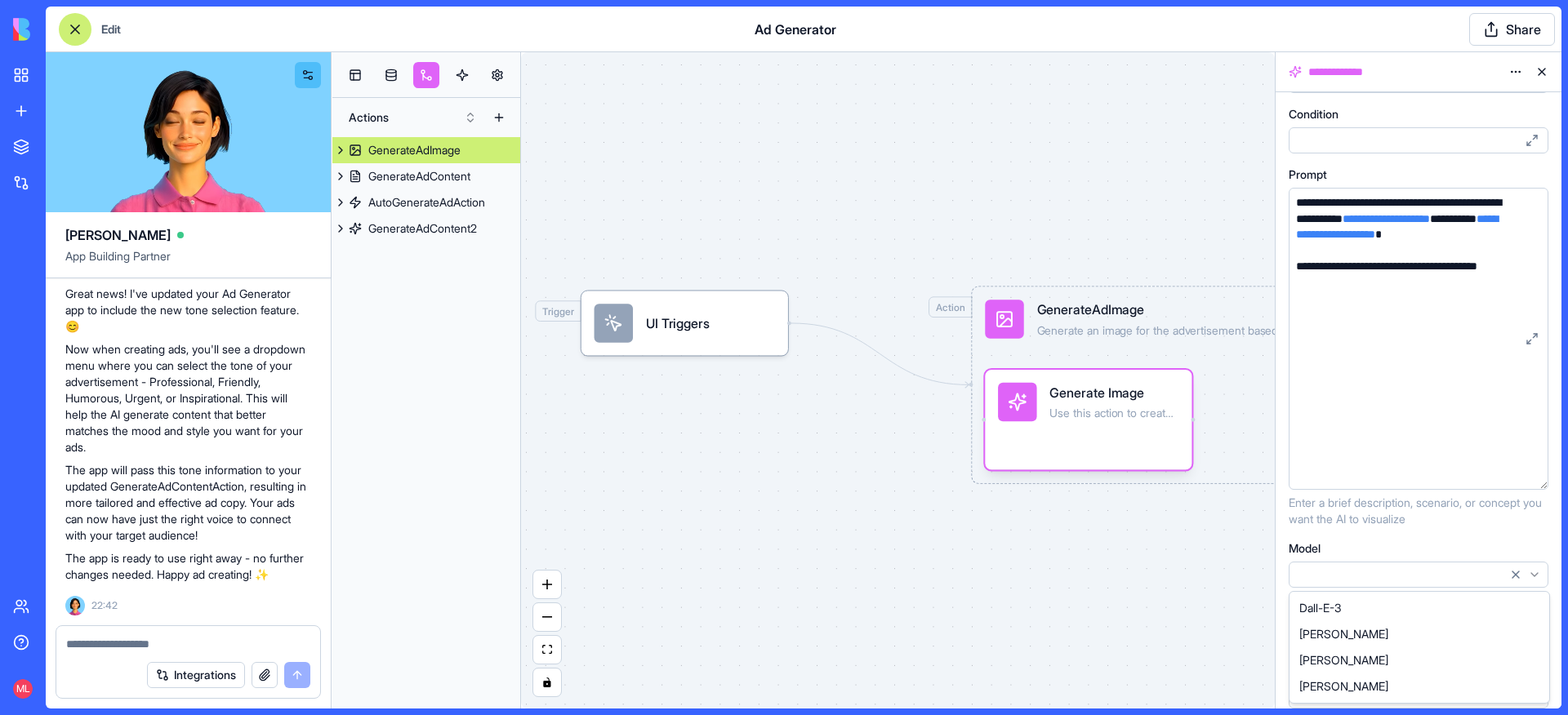 click on "My workspace New App
To pick up a draggable item, press the space bar.
While dragging, use the arrow keys to move the item.
Press space again to drop the item in its new position, or press escape to cancel.
Marketplace Integrations Team Help ML Edit Ad Generator Share Ella App Building Partner ad generation app
Undo M 15:18 🚀 Ad Generator Magic Coming Up!
Hey there! I'm Ella, and I'll be creating an awesome ad generation app for you. This app will help you create stunning advertisements with just a few clicks. Let's make your marketing shine! ✨
Let me build this app for you right away! Setting up your data structure Naming the app Working on the "AppLayout"  Working on the "Dashboard" page Working on the "CreateAd" page Working on the "AdDetails" page Verifying everything works together Your Ad Generator app is ready to use! 🎉 I've created a powerful tool that helps you create professional advertisements with AI assistance.
15:21 Please generate an ad every day at 14:00
M" at bounding box center [784, 358] 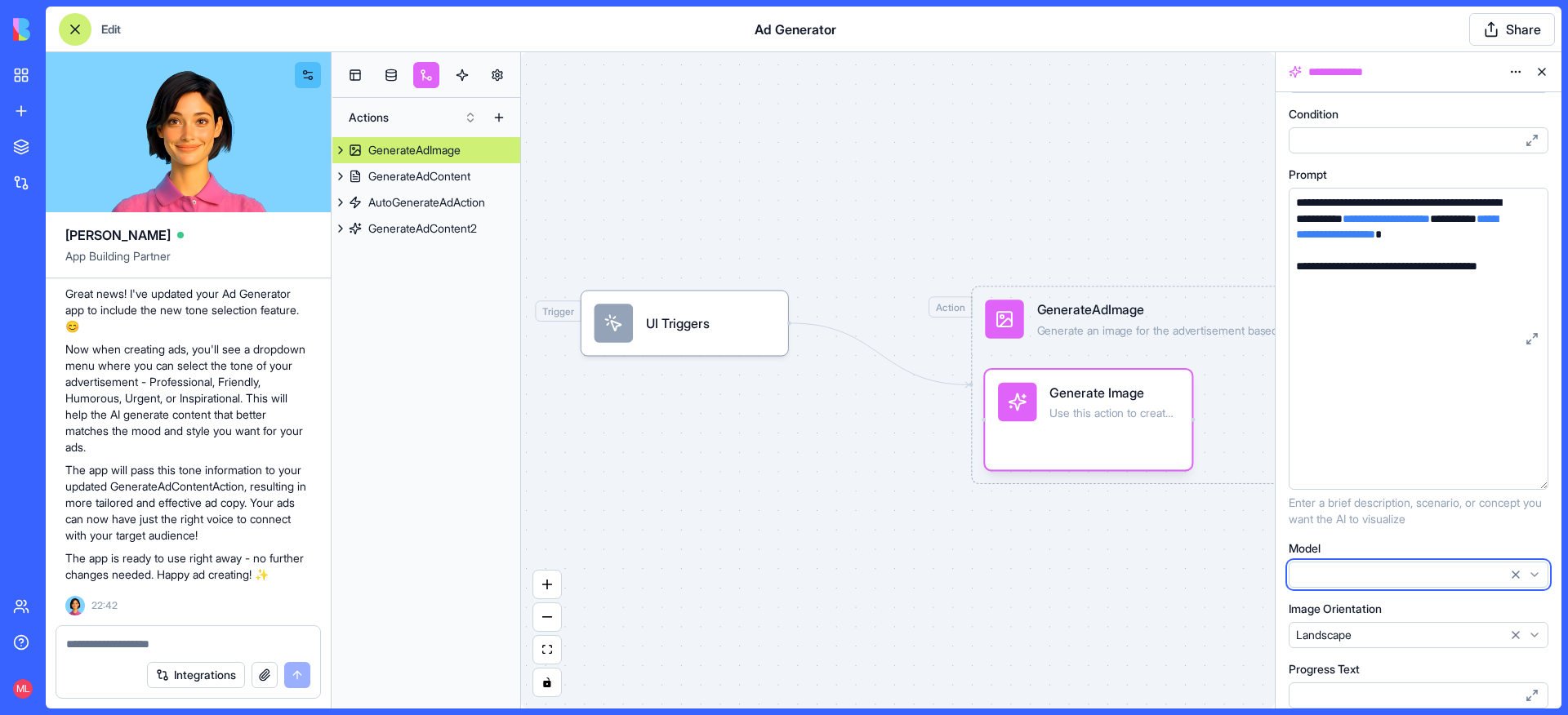 click on "My workspace New App
To pick up a draggable item, press the space bar.
While dragging, use the arrow keys to move the item.
Press space again to drop the item in its new position, or press escape to cancel.
Marketplace Integrations Team Help ML Edit Ad Generator Share Ella App Building Partner ad generation app
Undo M 15:18 🚀 Ad Generator Magic Coming Up!
Hey there! I'm Ella, and I'll be creating an awesome ad generation app for you. This app will help you create stunning advertisements with just a few clicks. Let's make your marketing shine! ✨
Let me build this app for you right away! Setting up your data structure Naming the app Working on the "AppLayout"  Working on the "Dashboard" page Working on the "CreateAd" page Working on the "AdDetails" page Verifying everything works together Your Ad Generator app is ready to use! 🎉 I've created a powerful tool that helps you create professional advertisements with AI assistance.
15:21 Please generate an ad every day at 14:00
M" at bounding box center (784, 358) 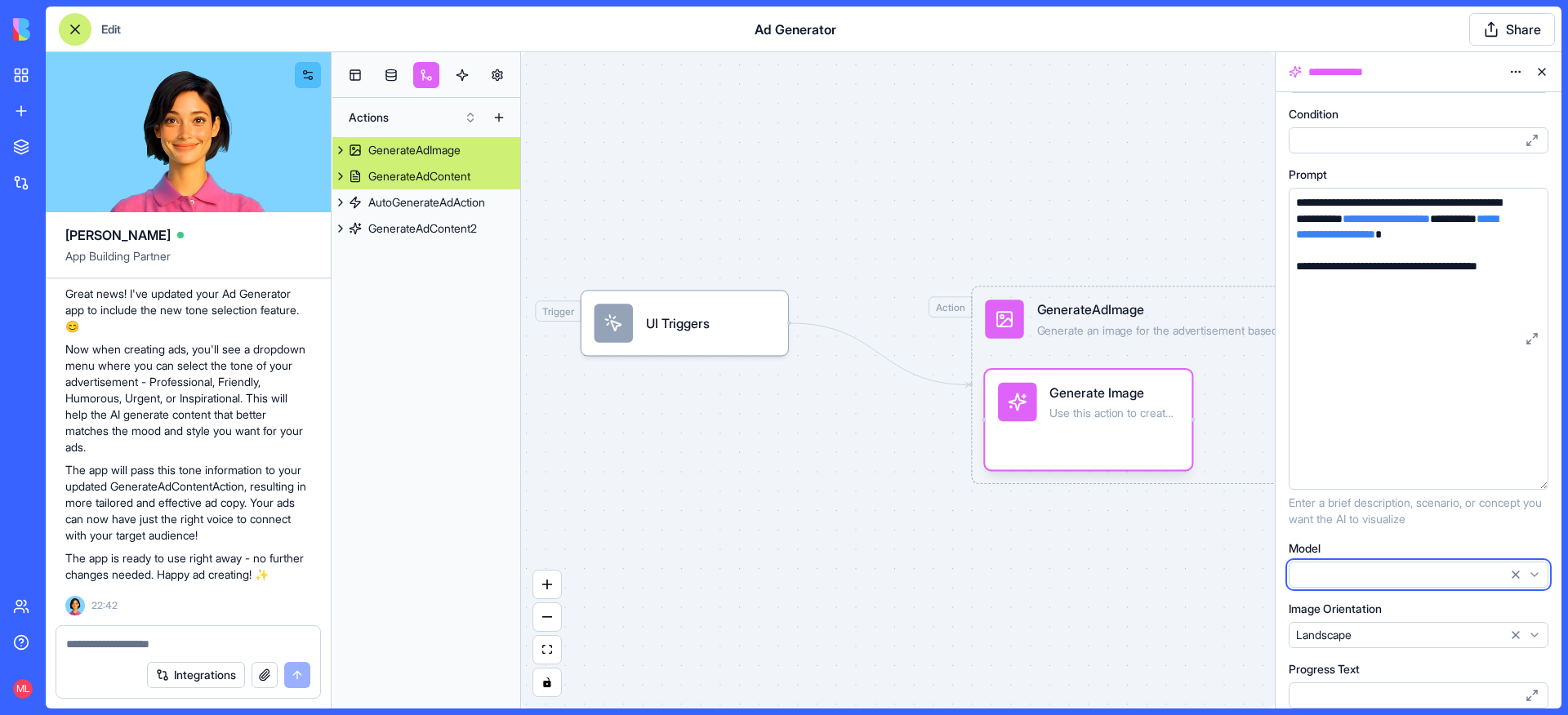 click on "GenerateAdContent" at bounding box center (419, 176) 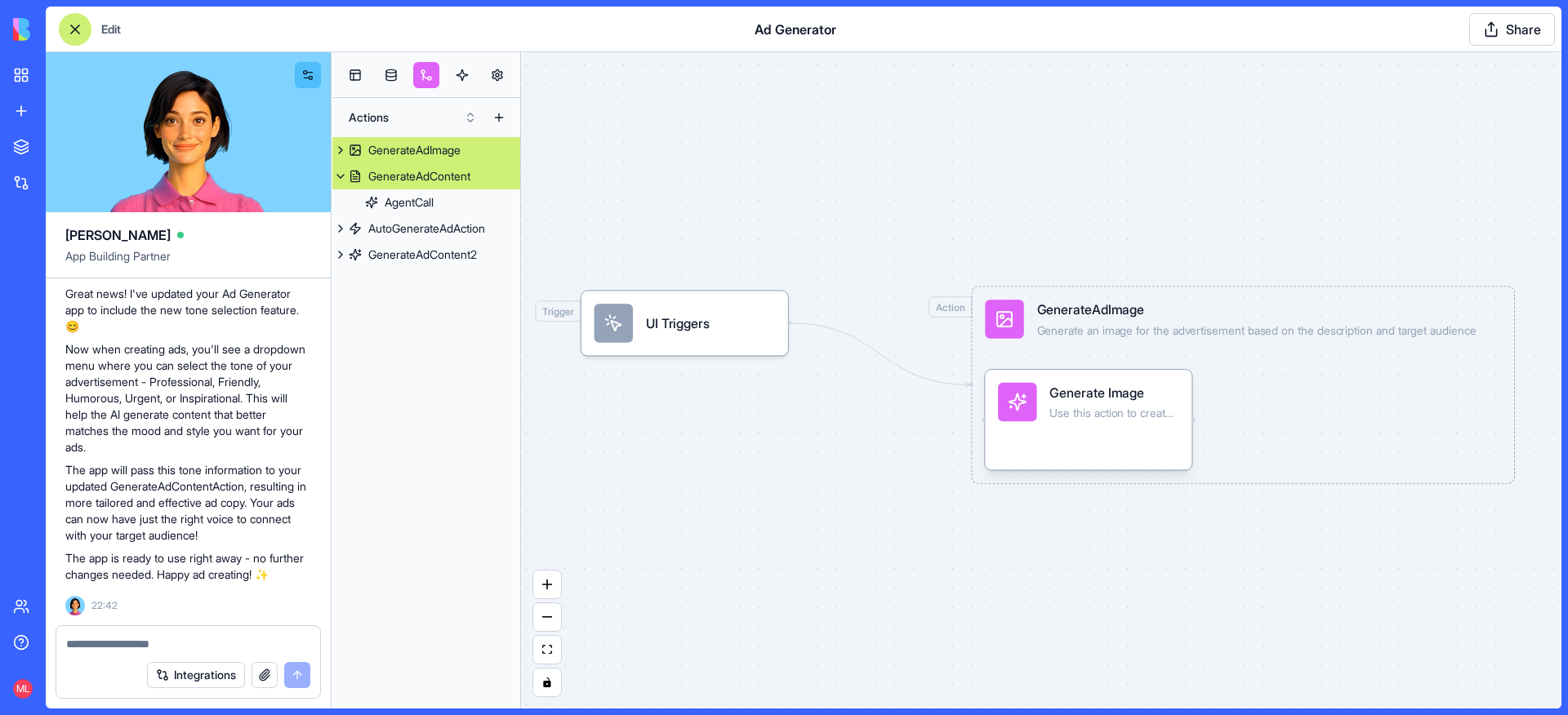 click on "GenerateAdContent" at bounding box center (426, 176) 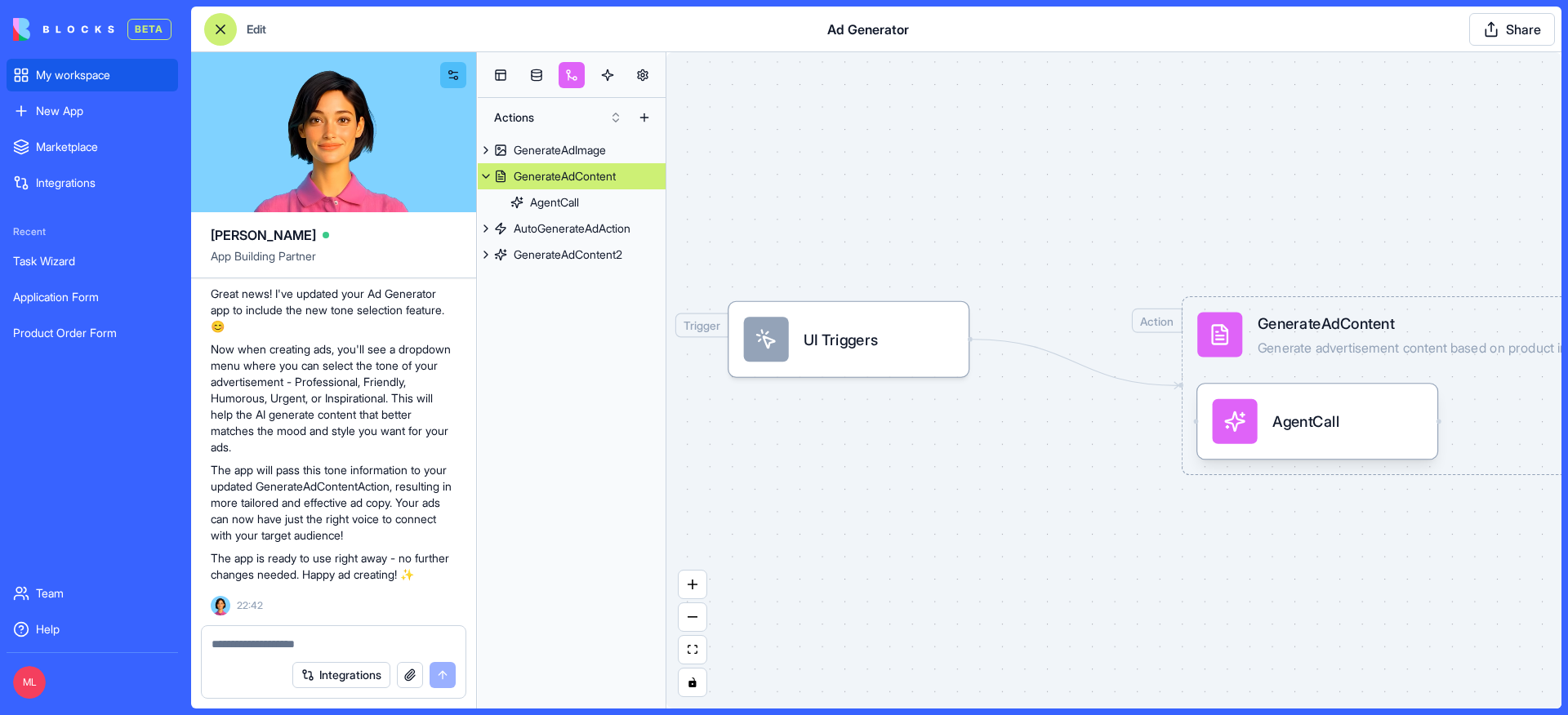 click on "My workspace" at bounding box center [92, 75] 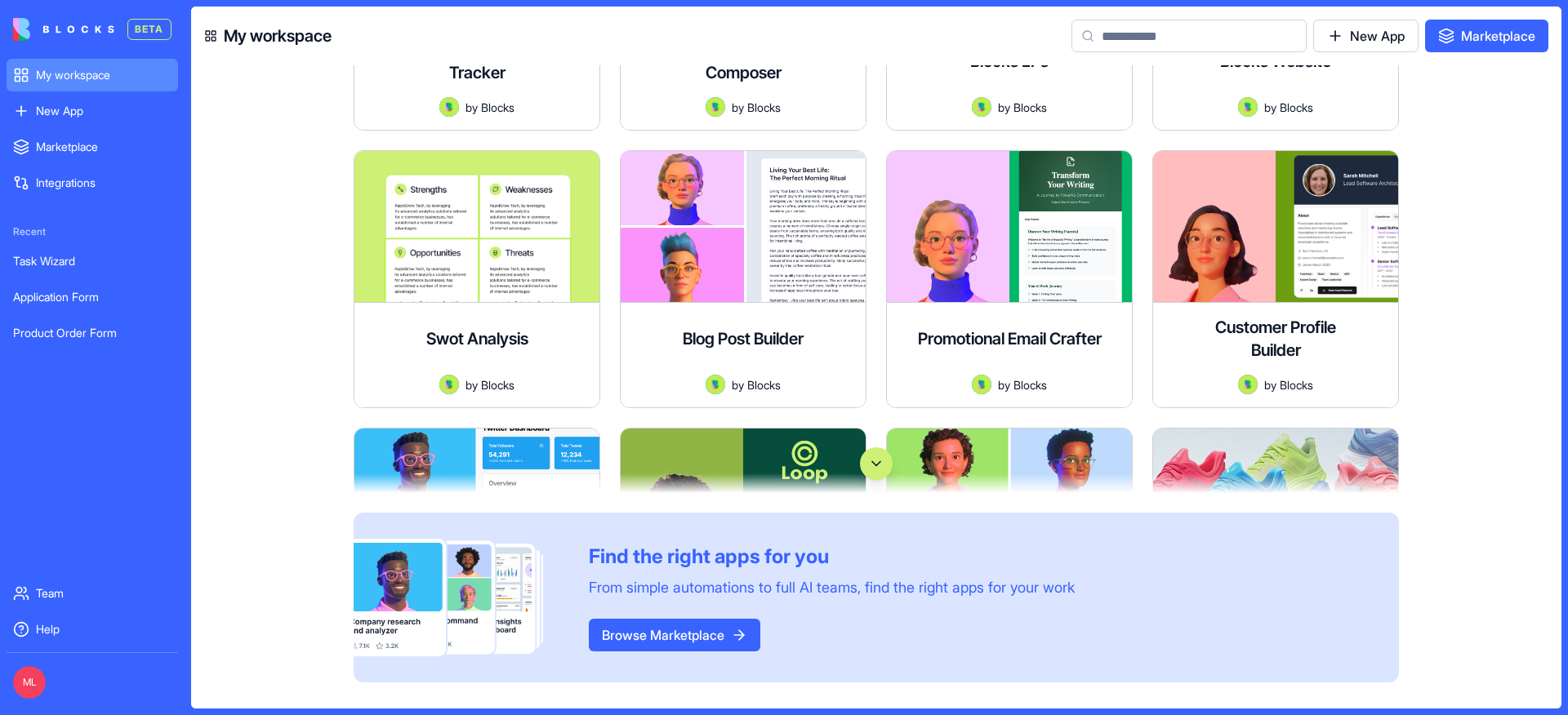 scroll, scrollTop: 850, scrollLeft: 0, axis: vertical 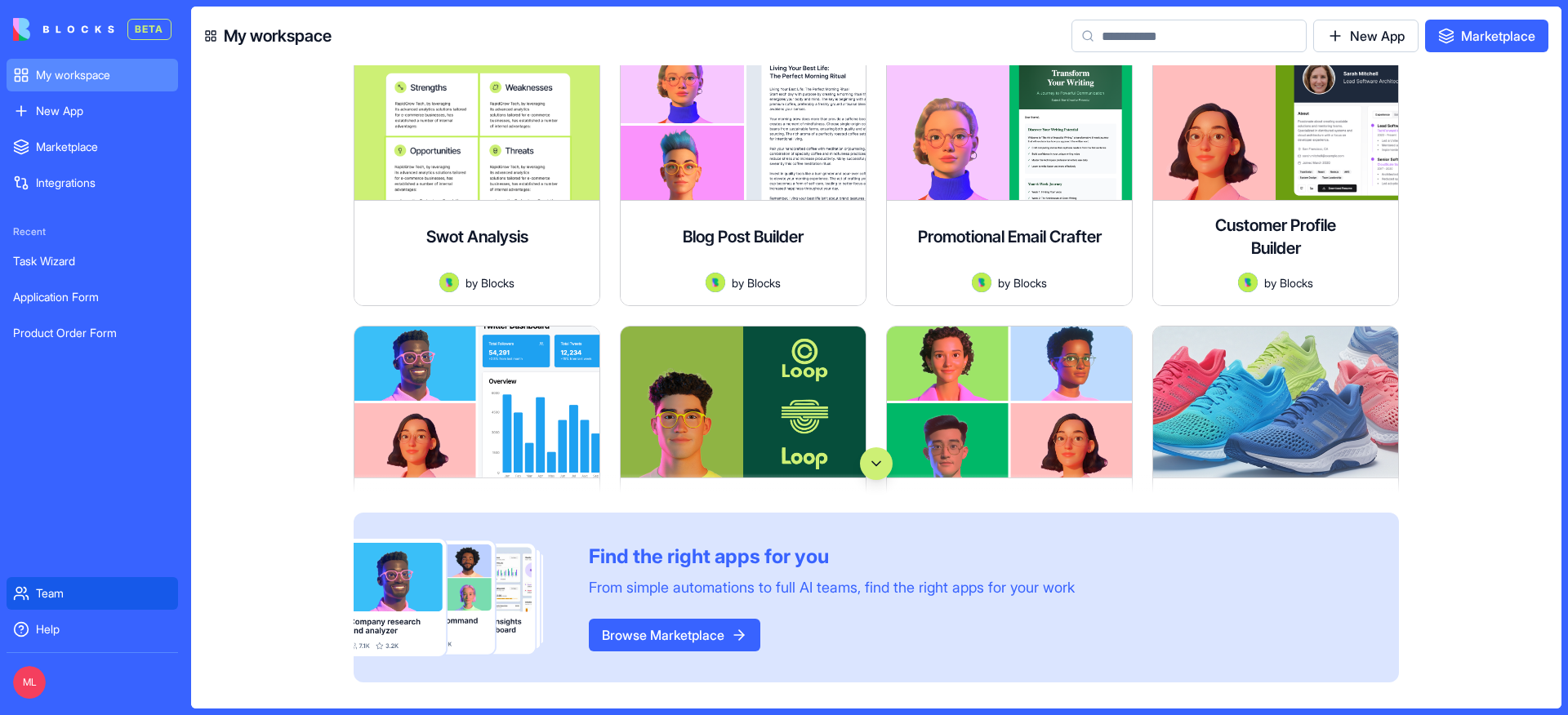 click on "Team" at bounding box center [104, 593] 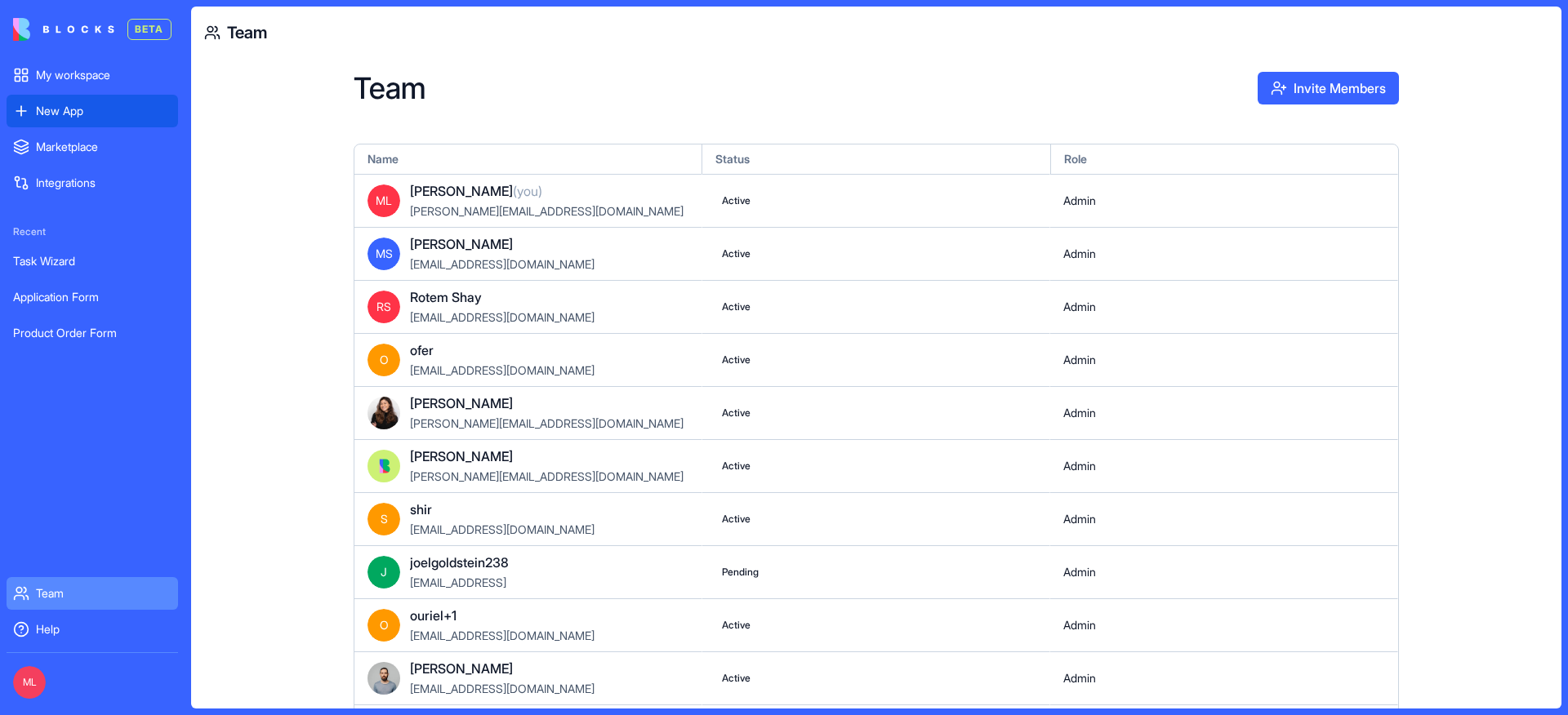 click on "New App" at bounding box center [104, 111] 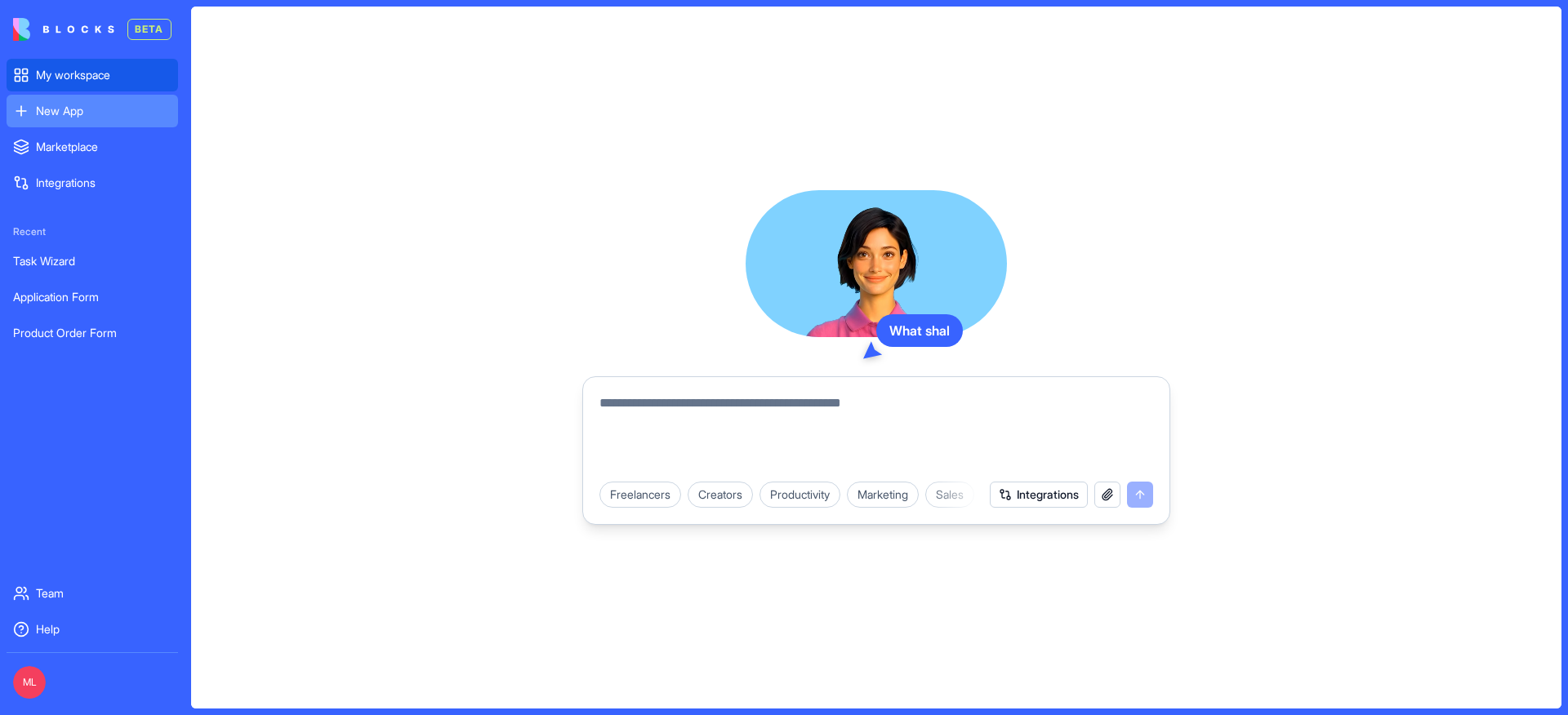 click on "My workspace" at bounding box center (92, 75) 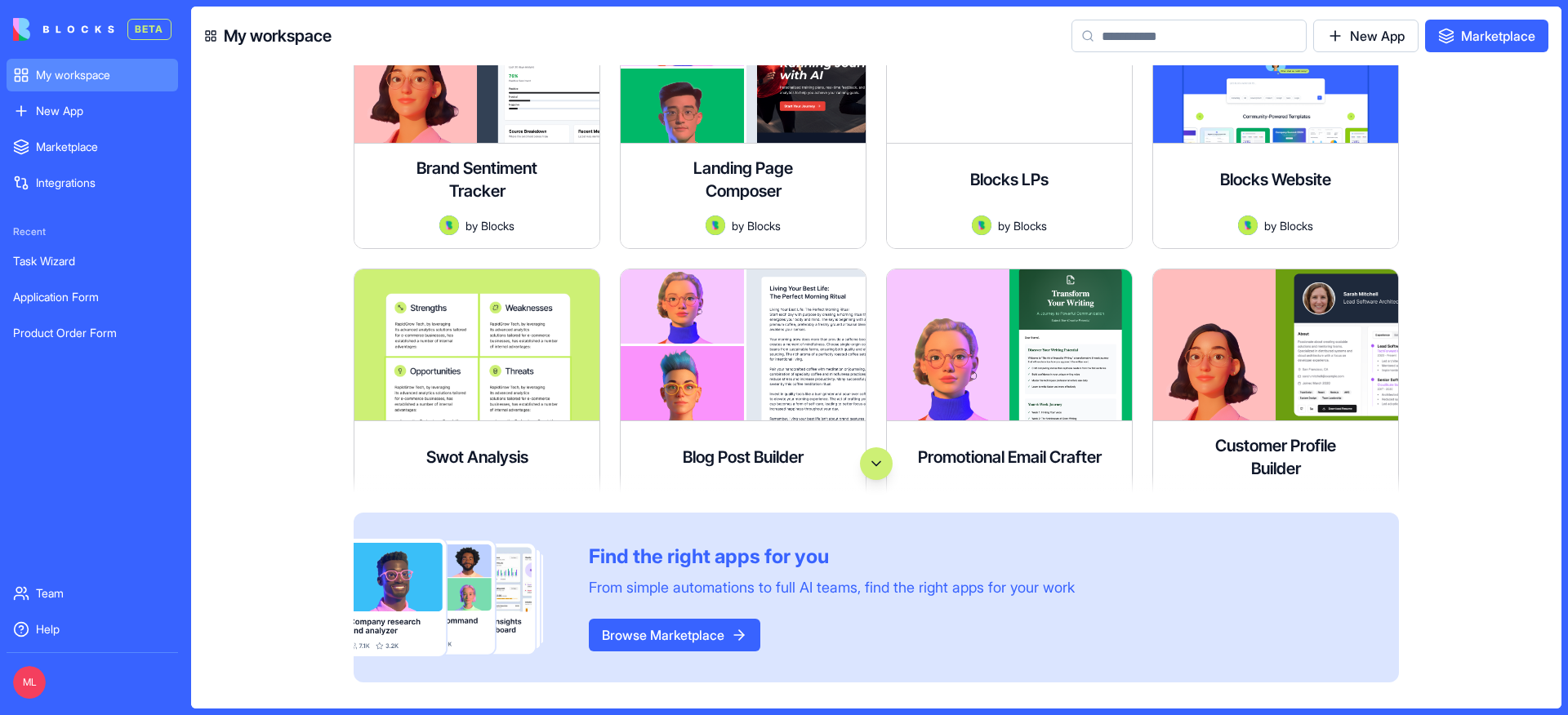 scroll, scrollTop: 905, scrollLeft: 0, axis: vertical 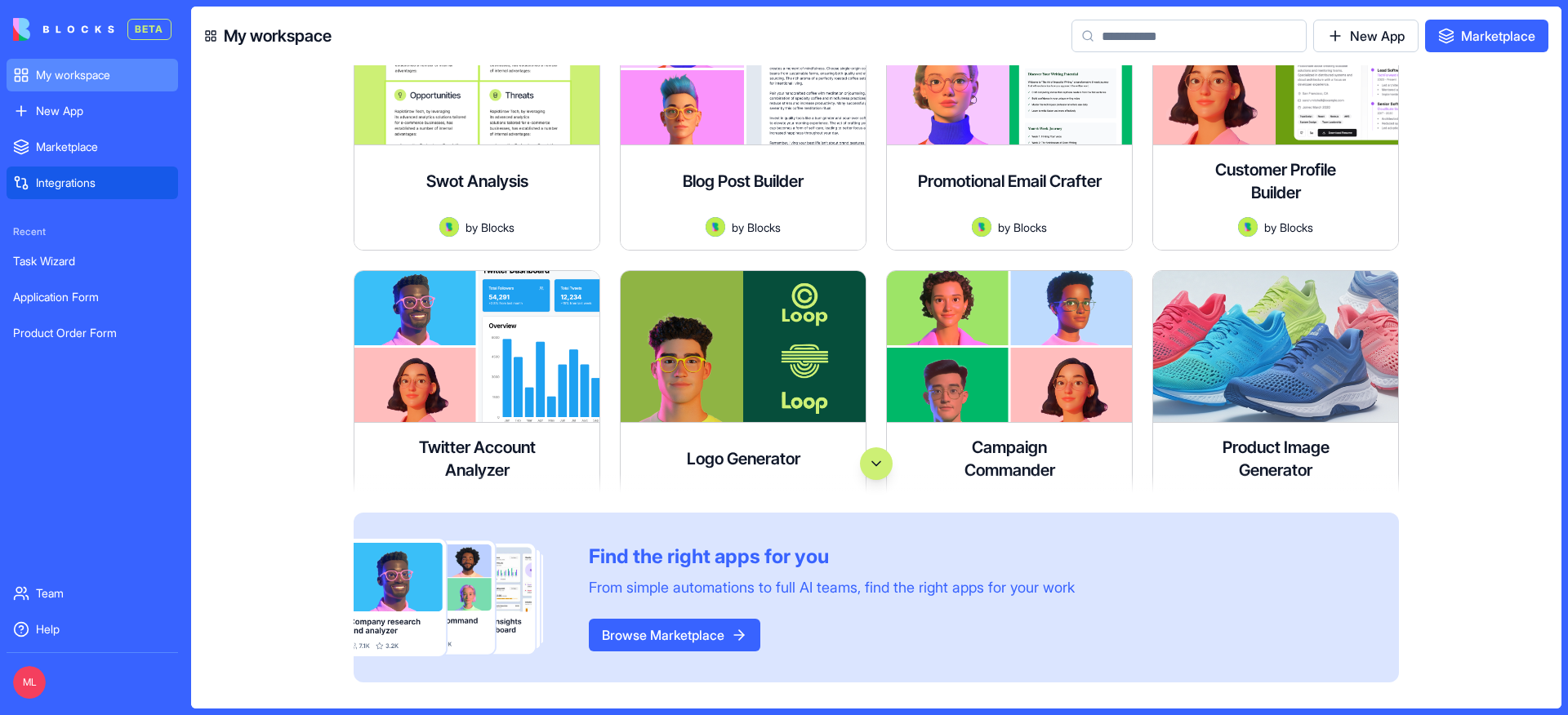 click on "Integrations" at bounding box center (104, 183) 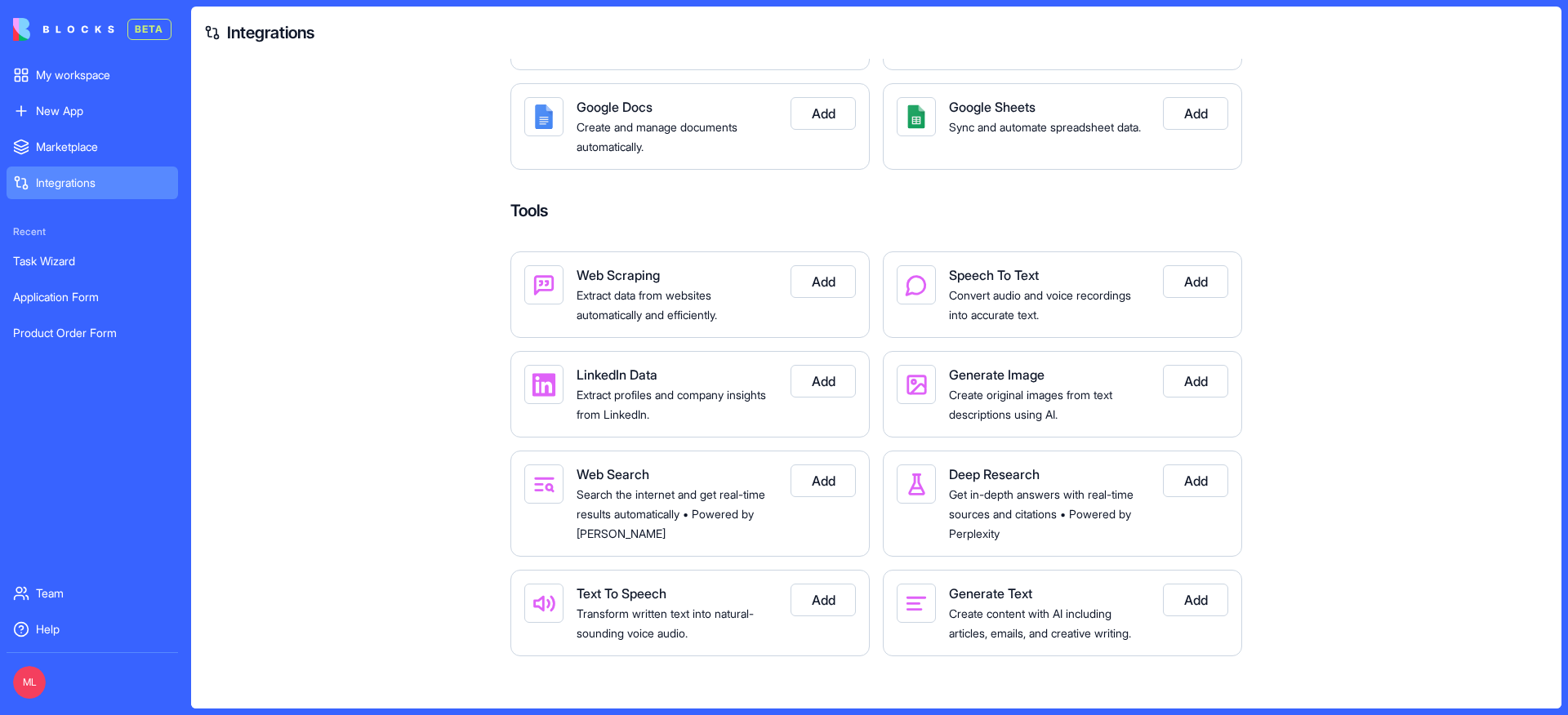 scroll, scrollTop: 1167, scrollLeft: 0, axis: vertical 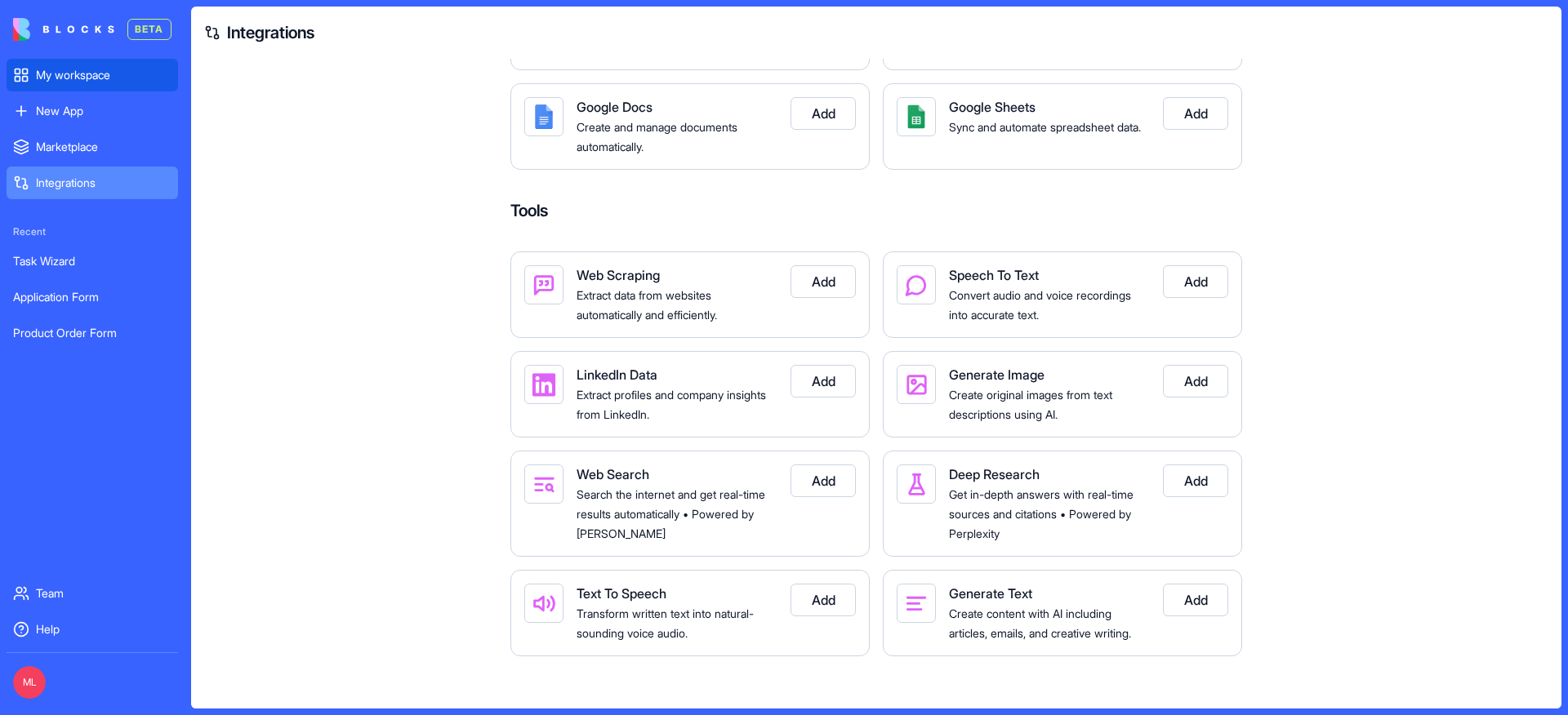 click on "My workspace" at bounding box center [92, 75] 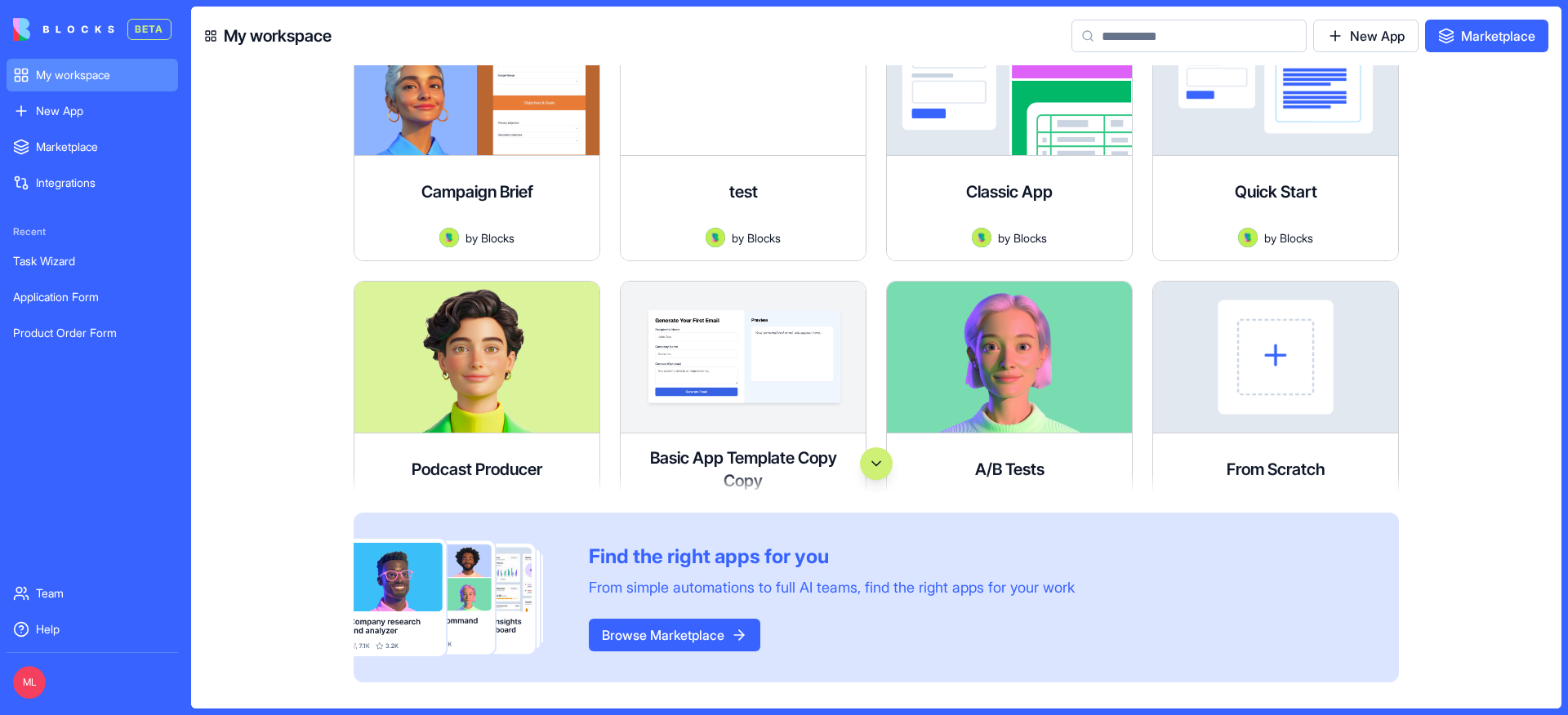 scroll, scrollTop: 5080, scrollLeft: 0, axis: vertical 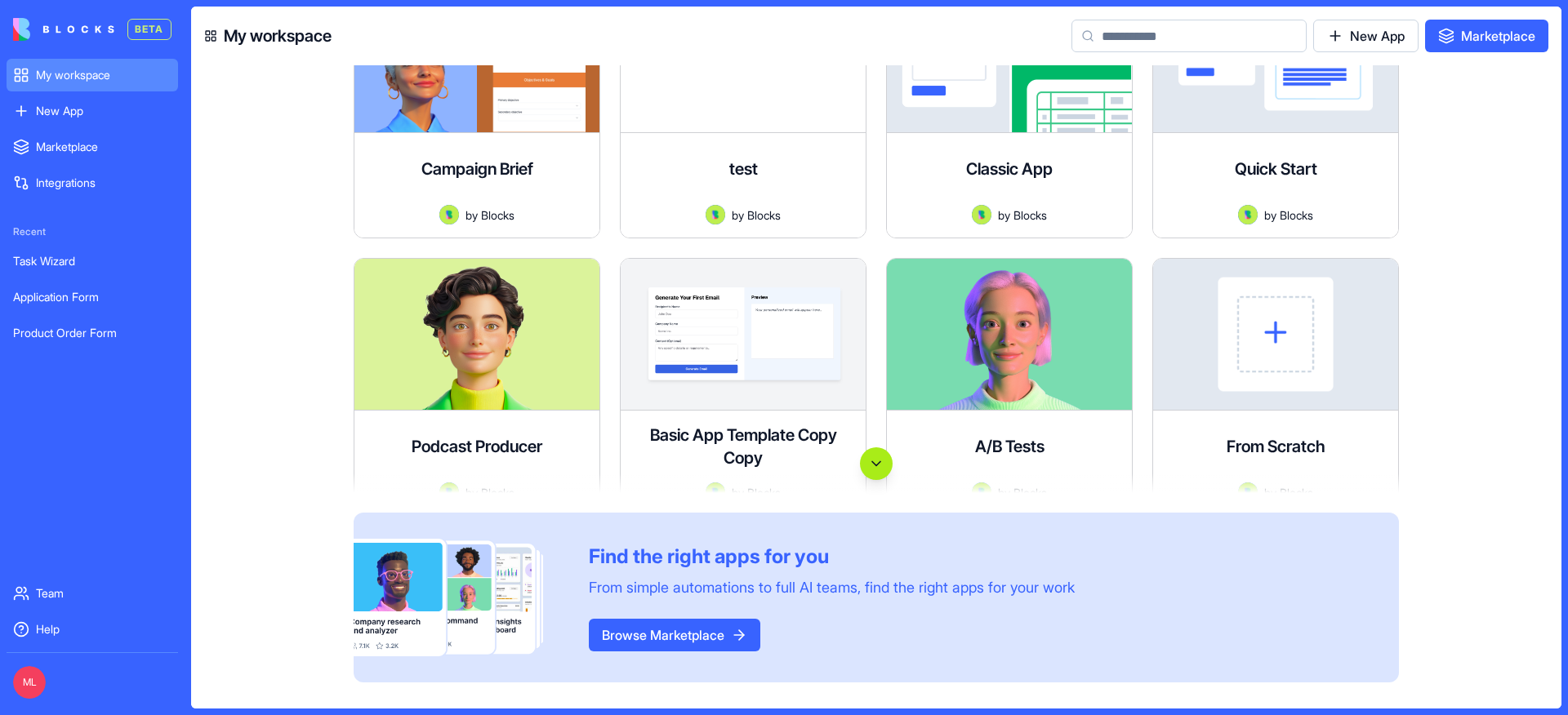 click at bounding box center (876, 464) 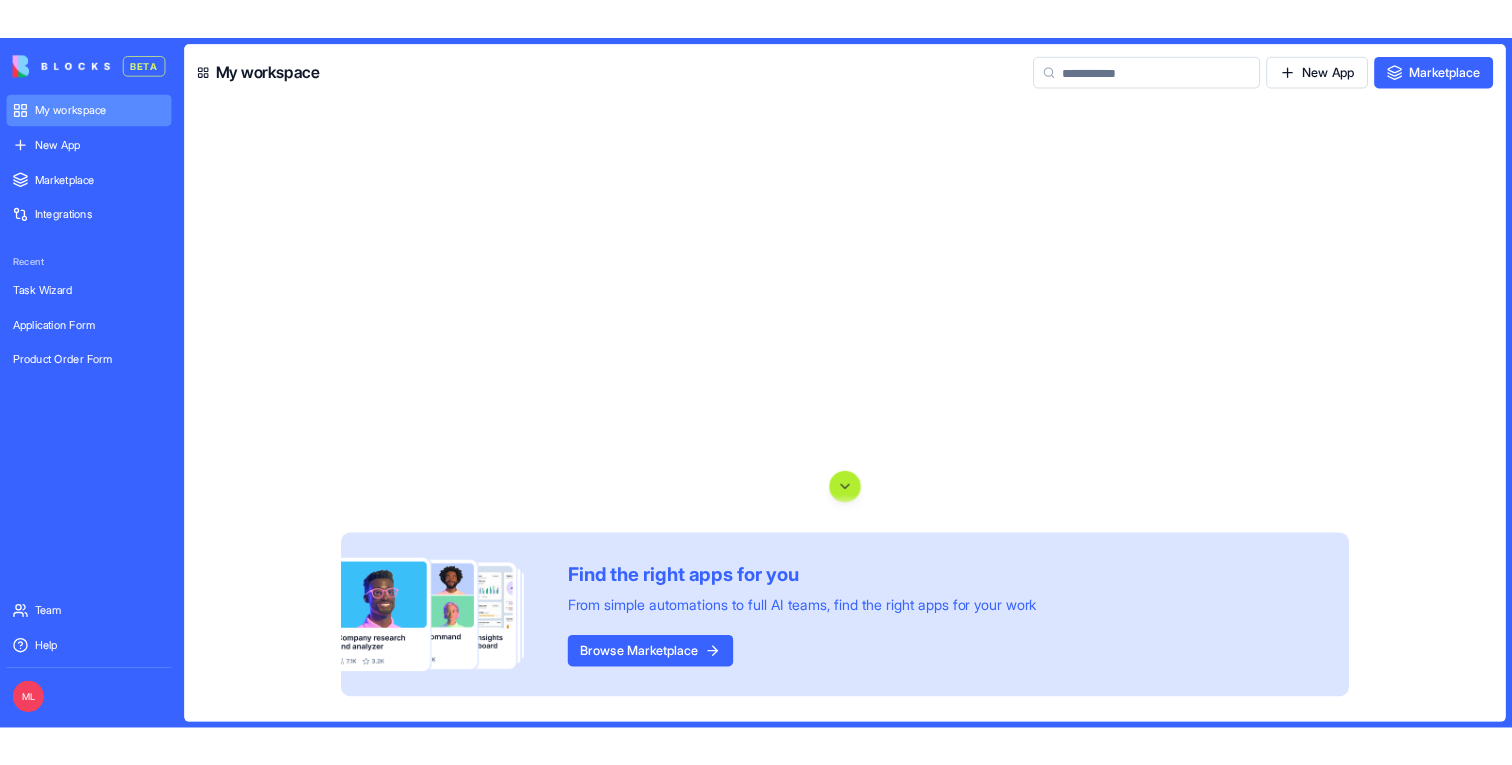 scroll, scrollTop: 117116, scrollLeft: 0, axis: vertical 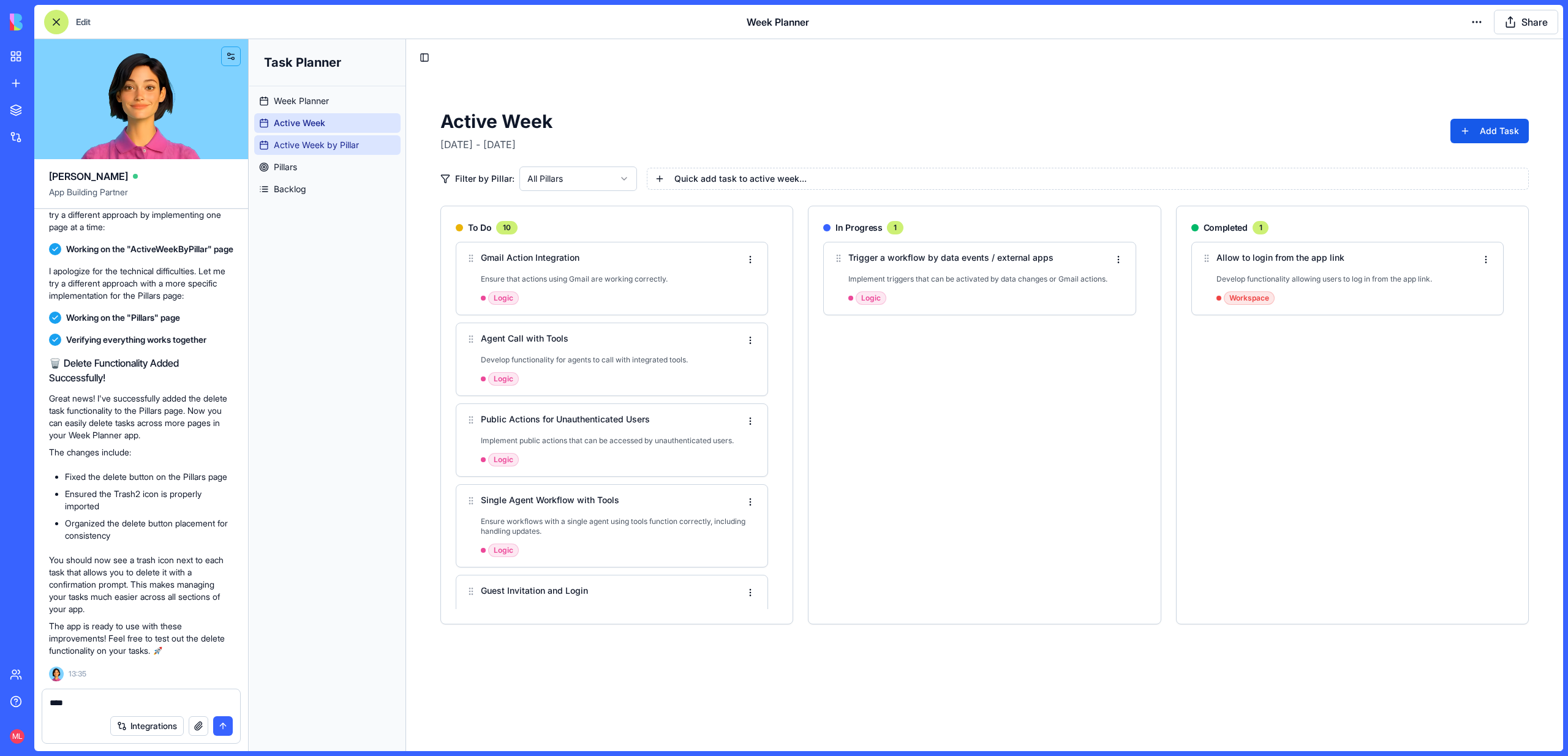 click on "Active Week by Pillar" at bounding box center [327, 145] 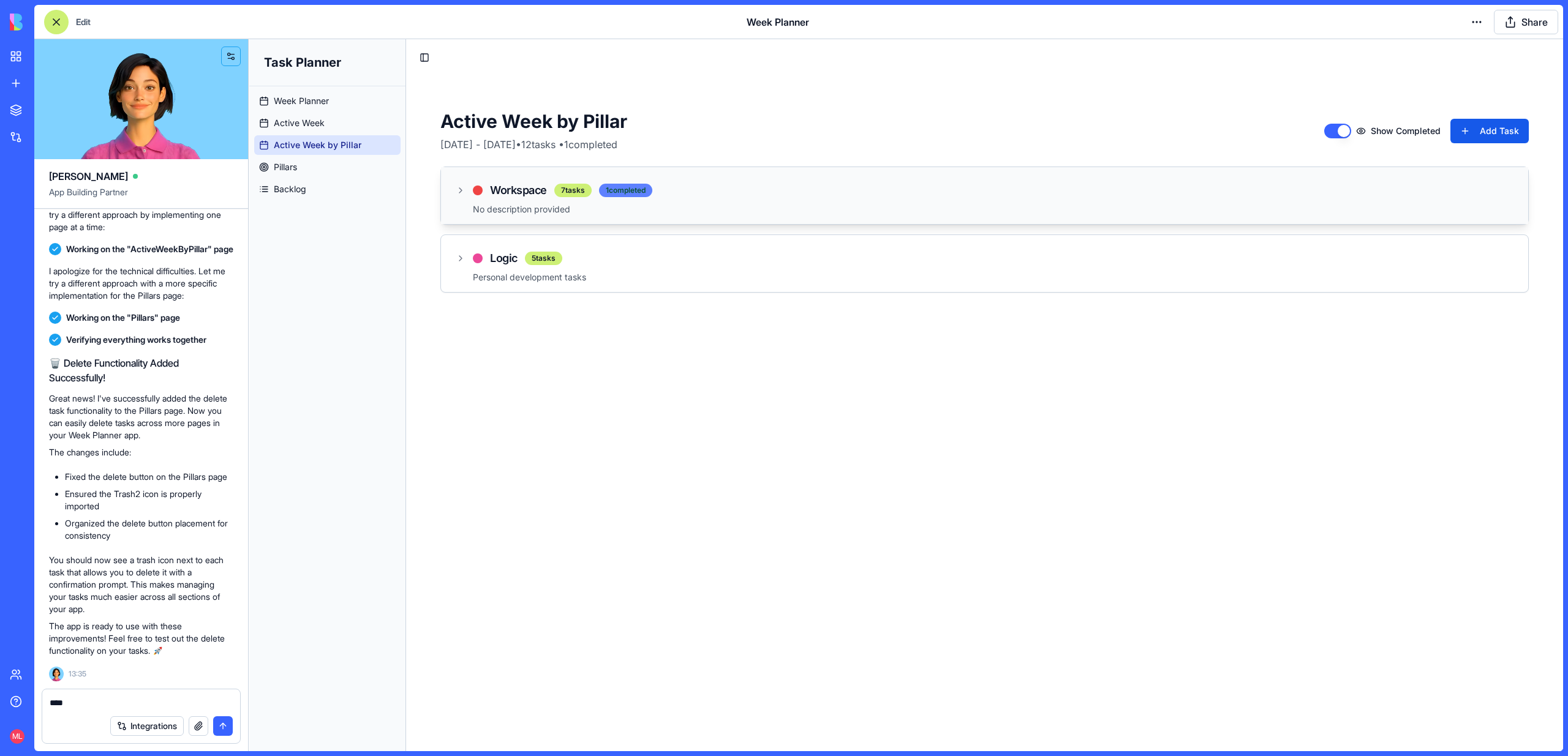 click on "1  completed" at bounding box center [625, 190] 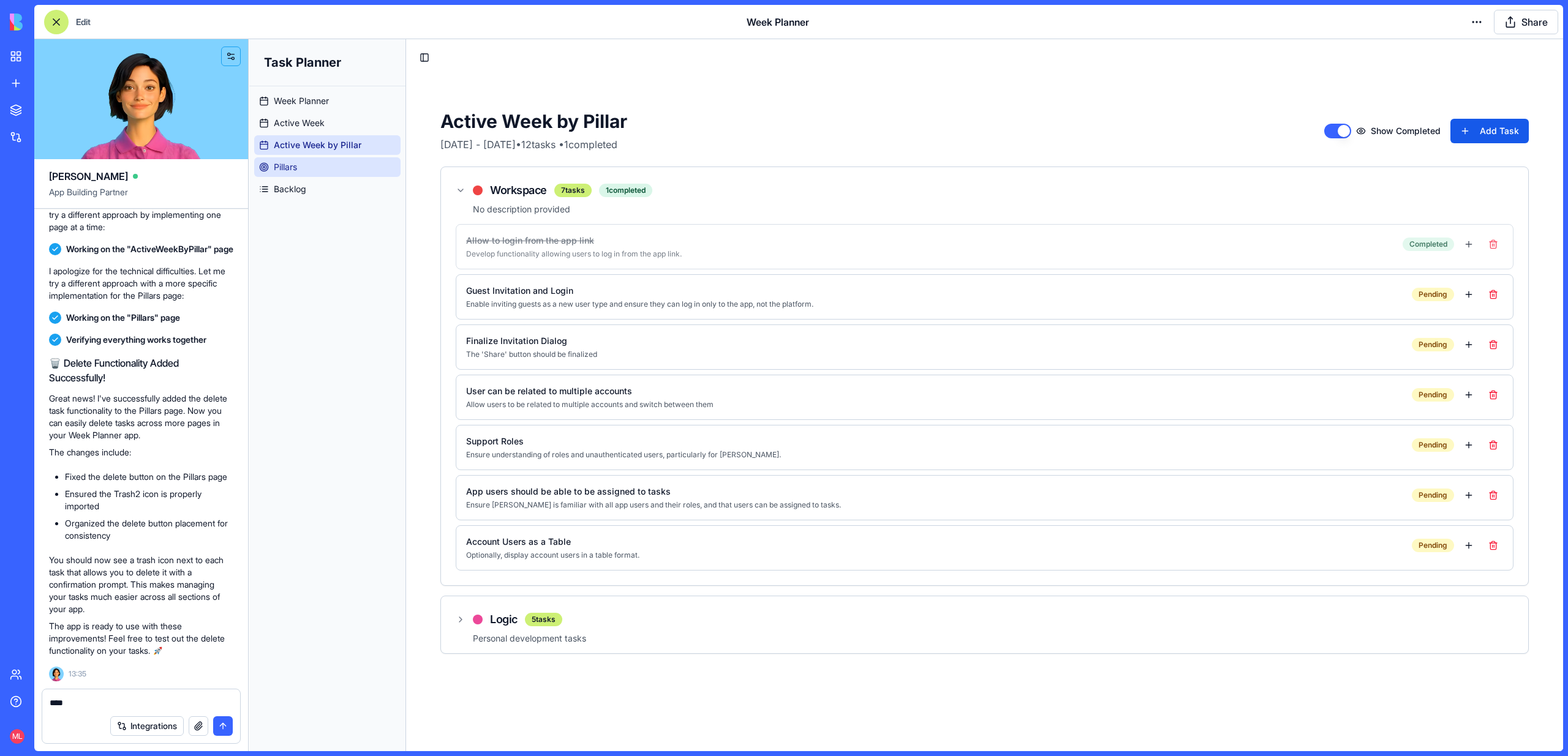 click on "Pillars" at bounding box center [327, 167] 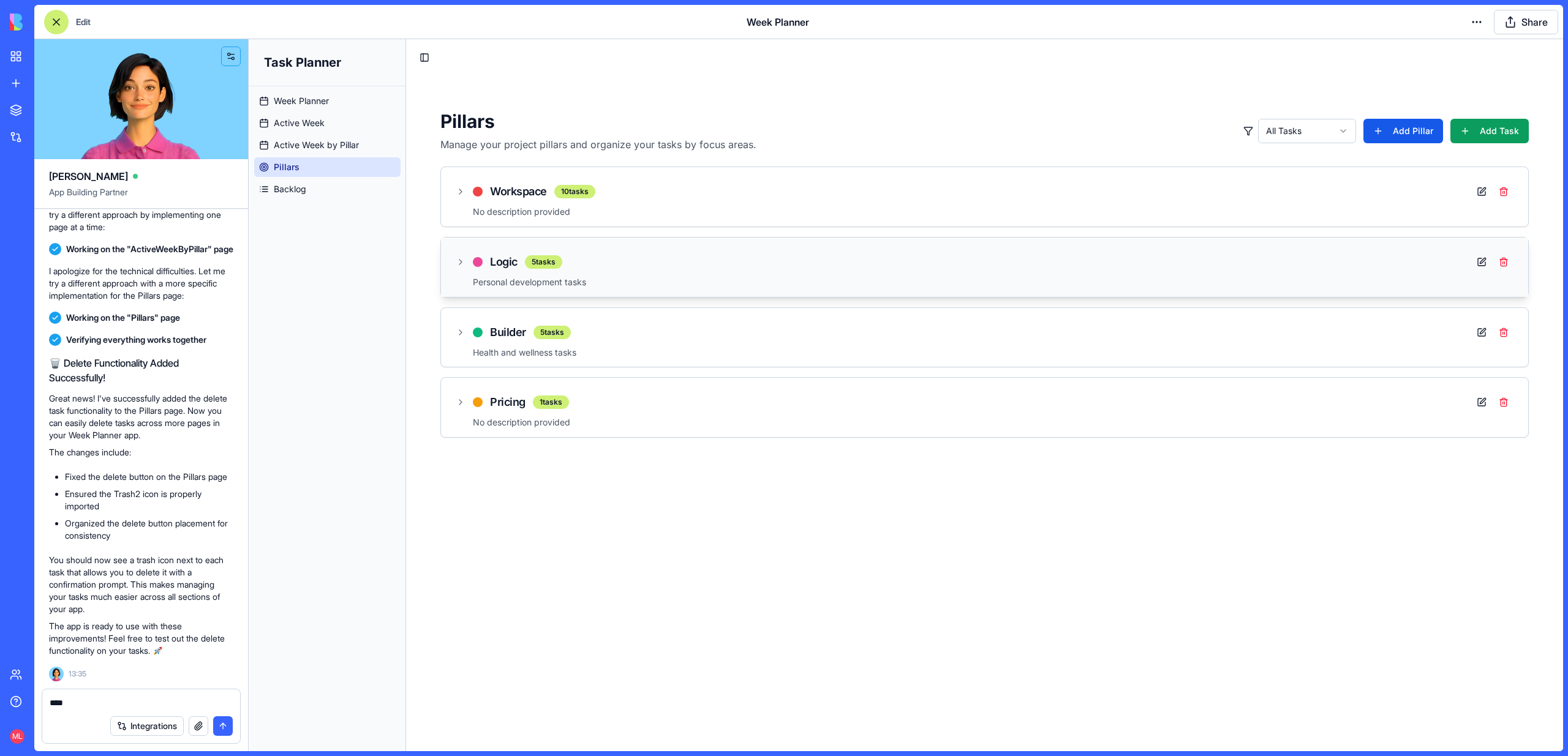 click on "Logic 5  tasks Personal development tasks" at bounding box center [984, 267] 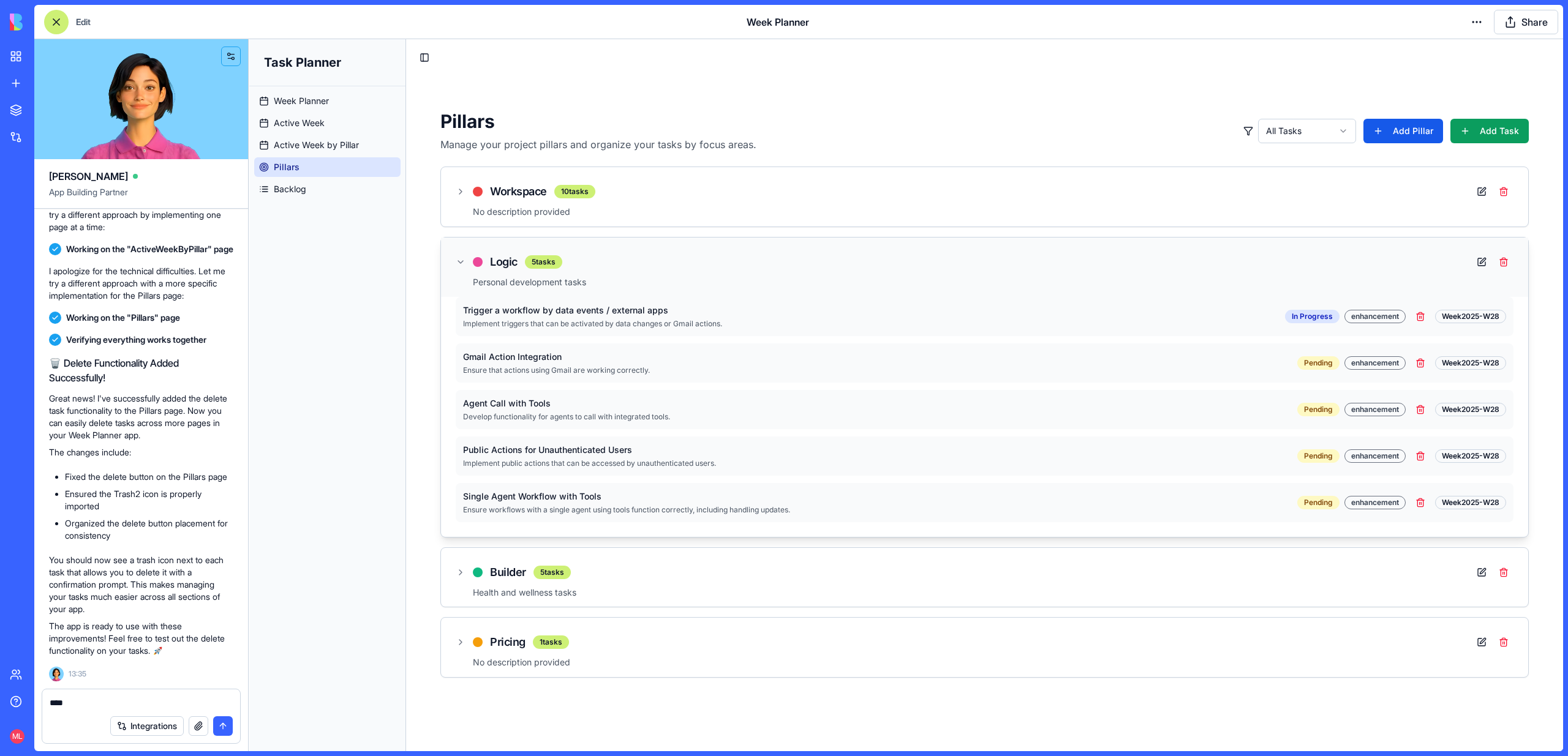 click on "Logic 5  tasks Personal development tasks" at bounding box center [984, 267] 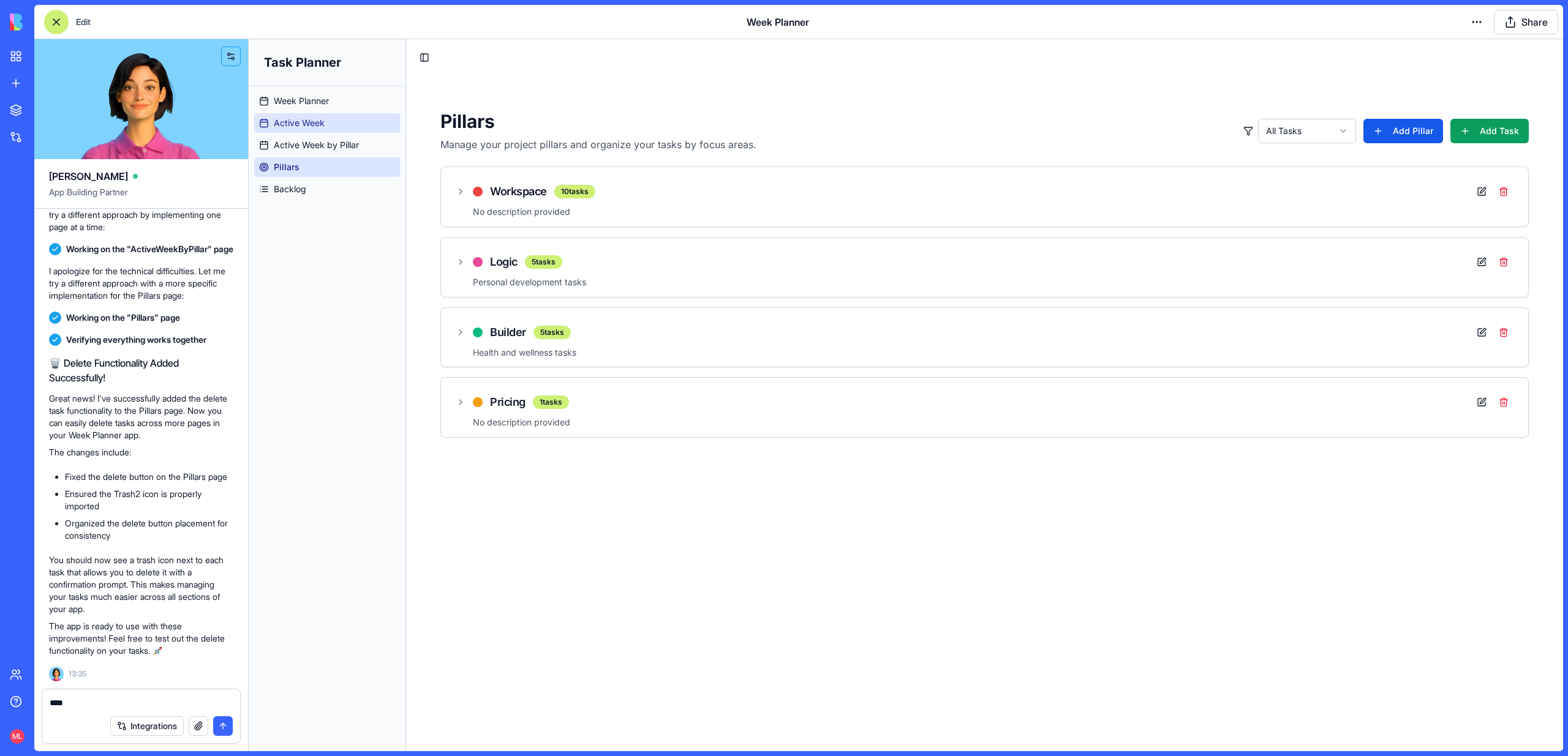click on "Active Week" at bounding box center [299, 123] 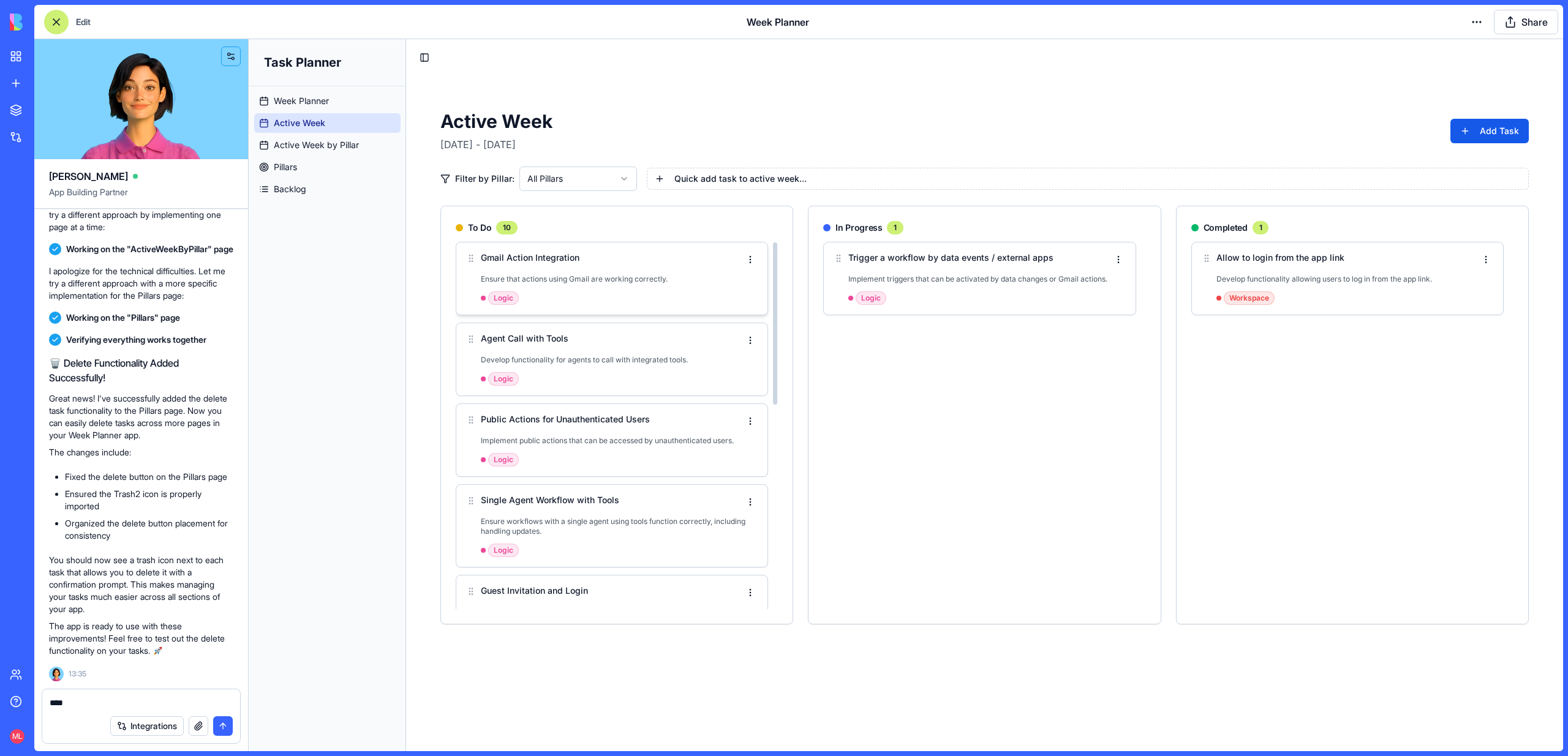 click on "Logic" at bounding box center (619, 298) 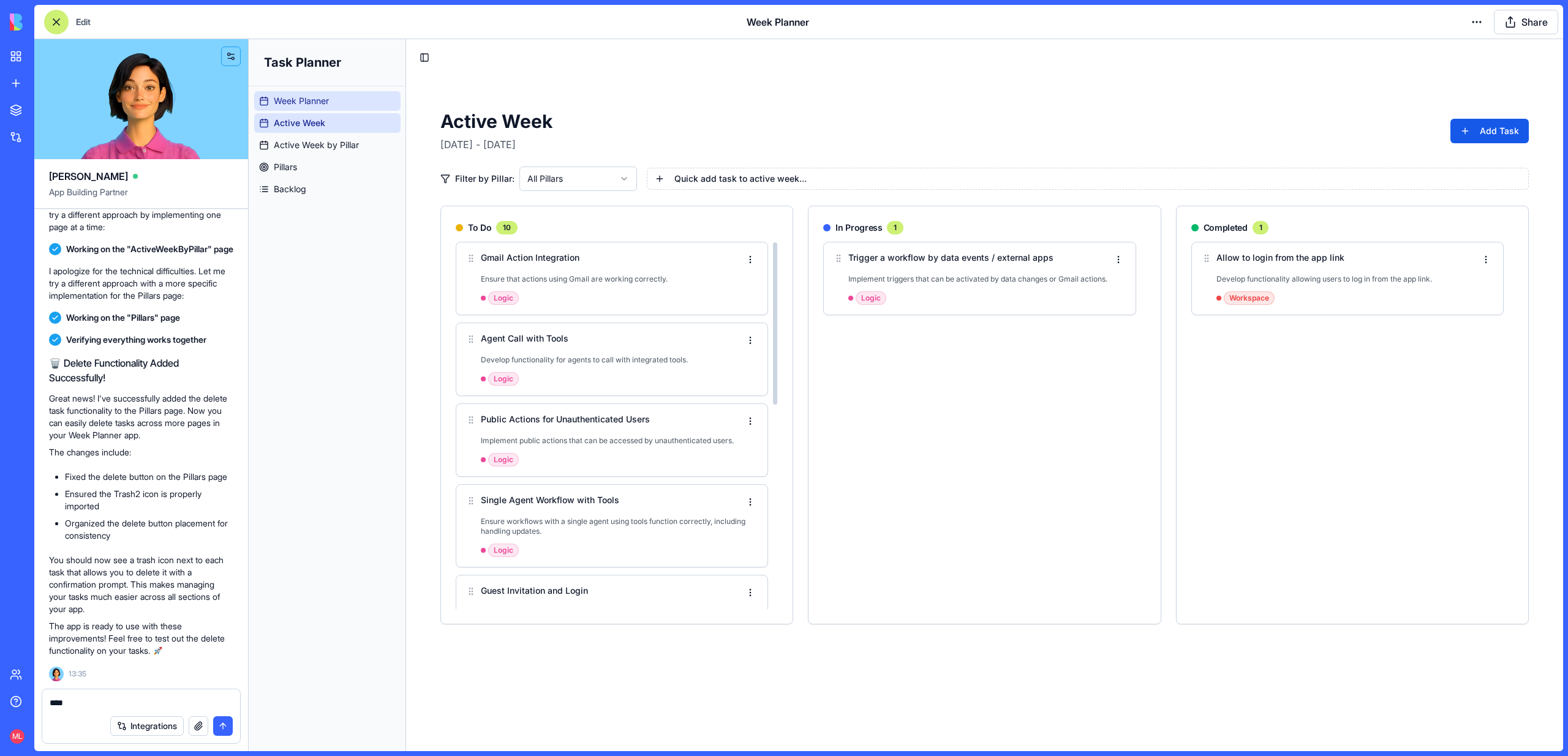 click on "Week Planner" at bounding box center (301, 101) 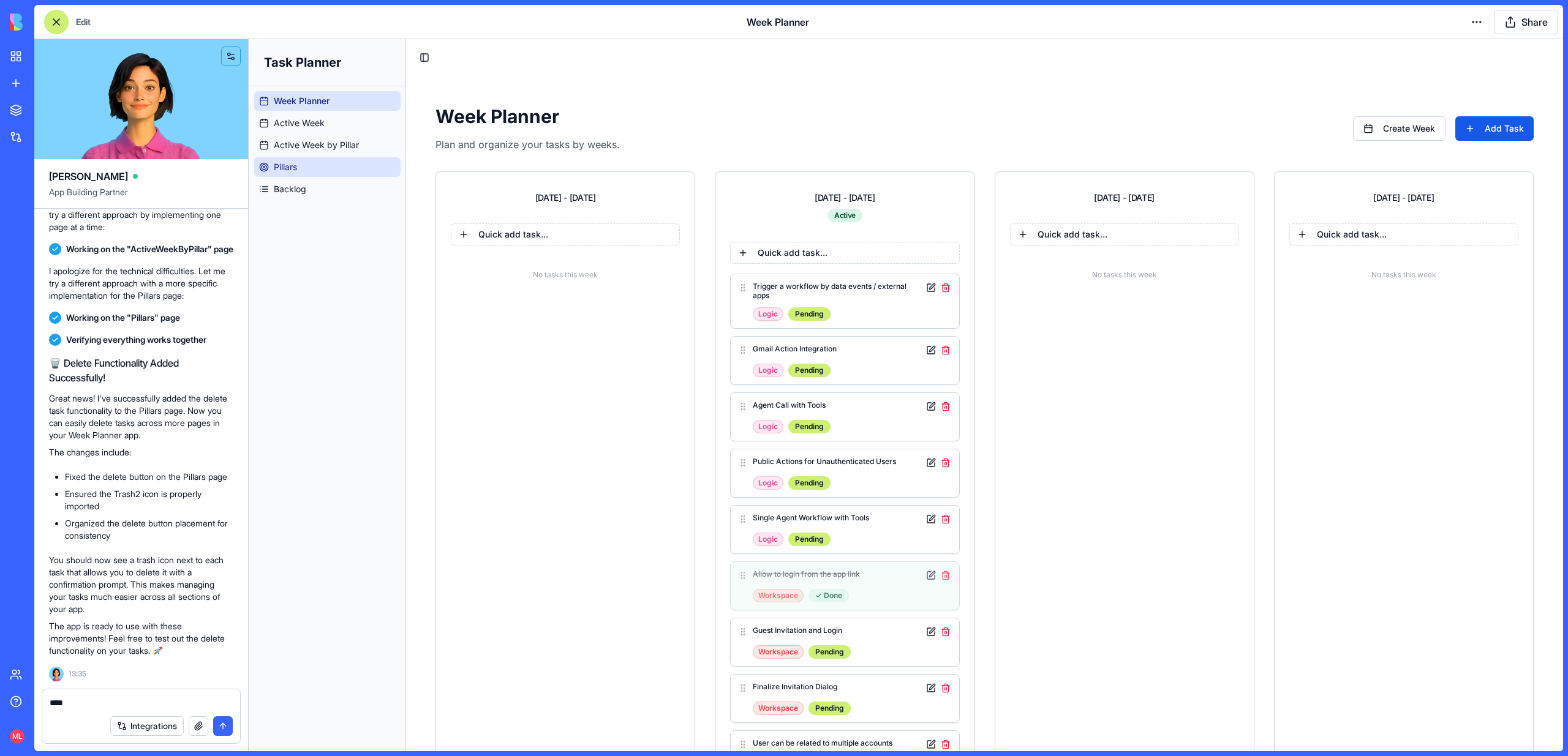 click on "Pillars" at bounding box center (327, 167) 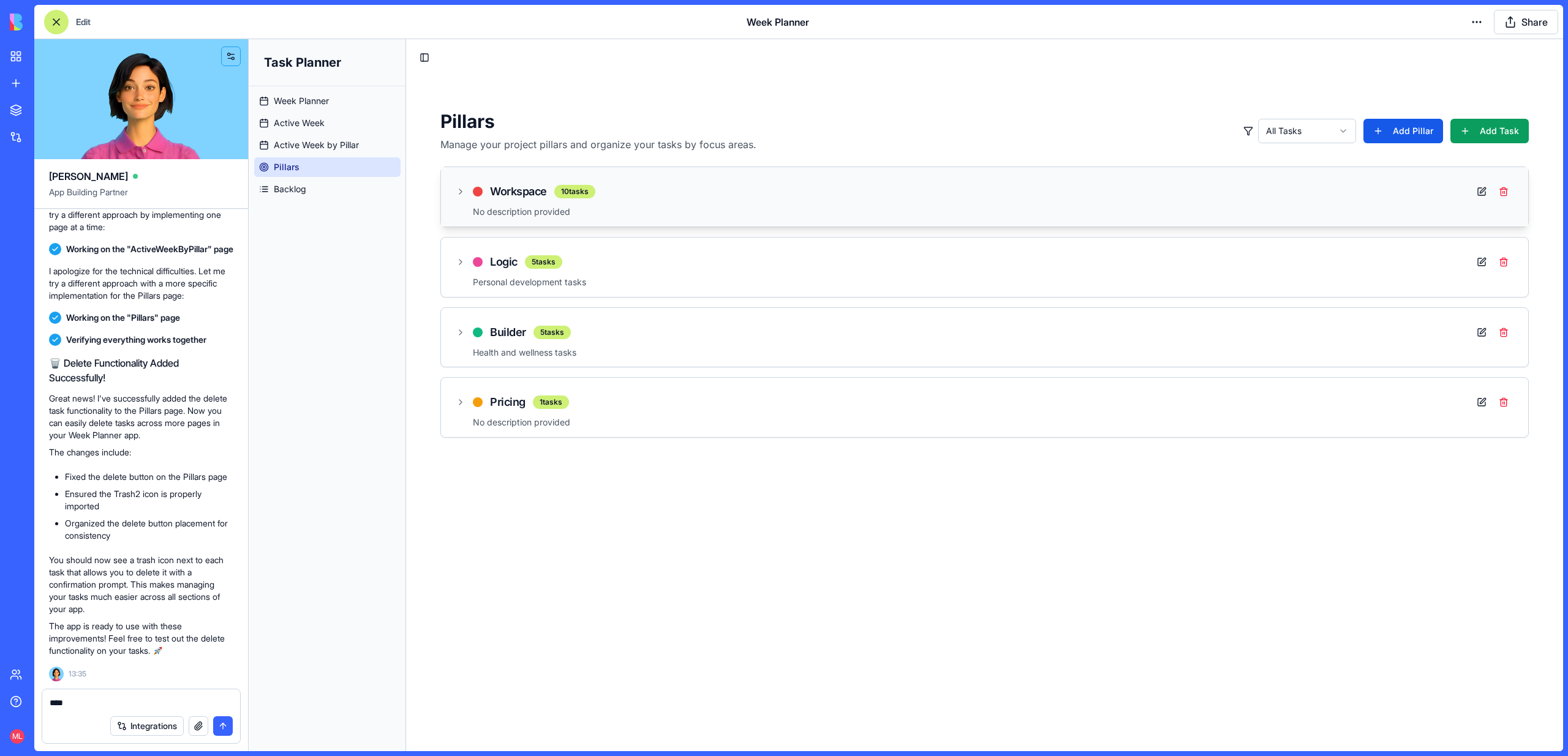 click on "No description provided" at bounding box center [993, 212] 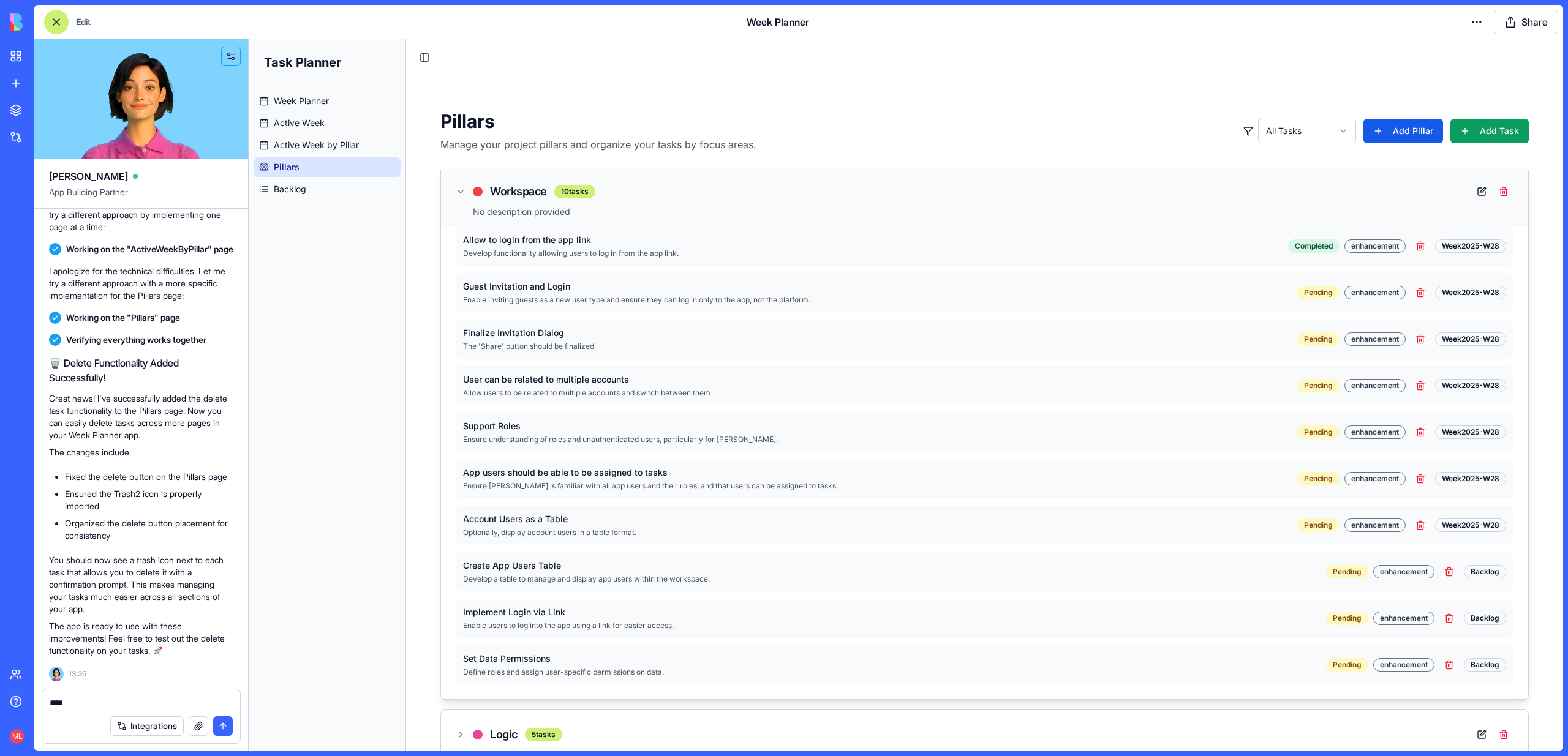 click on "No description provided" at bounding box center (993, 212) 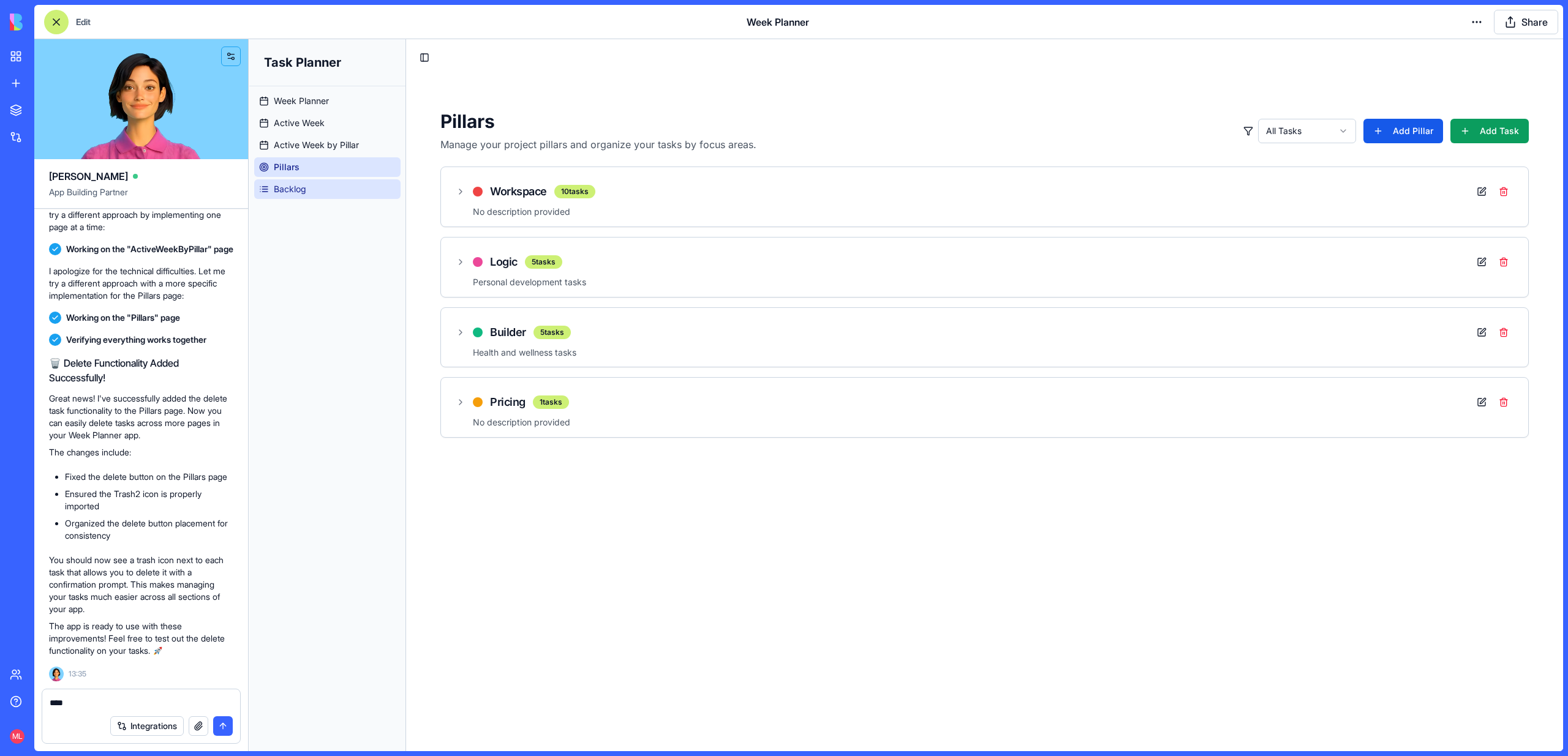 click on "Backlog" at bounding box center (327, 189) 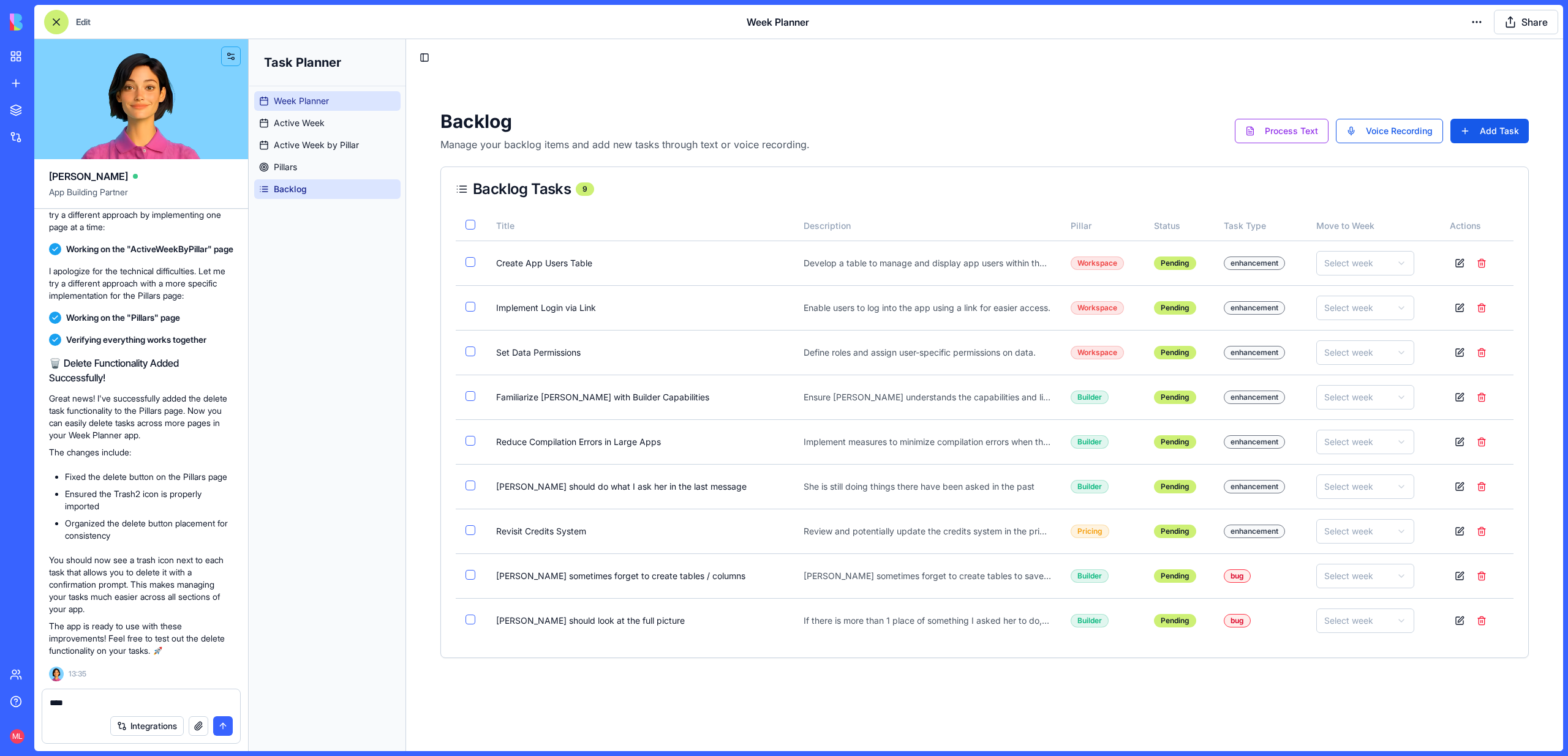 click on "Week Planner" at bounding box center [327, 101] 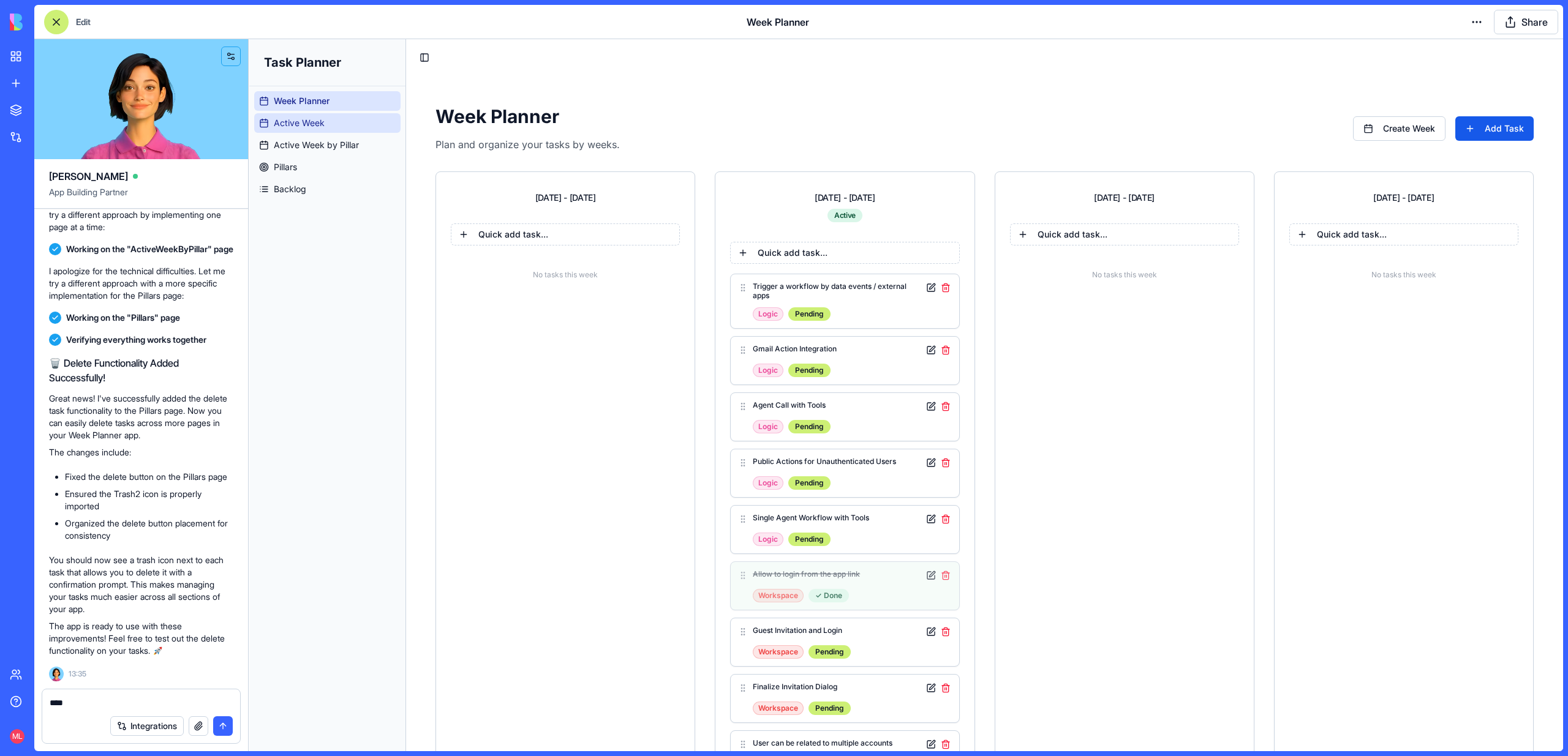 click on "Active Week" at bounding box center [327, 123] 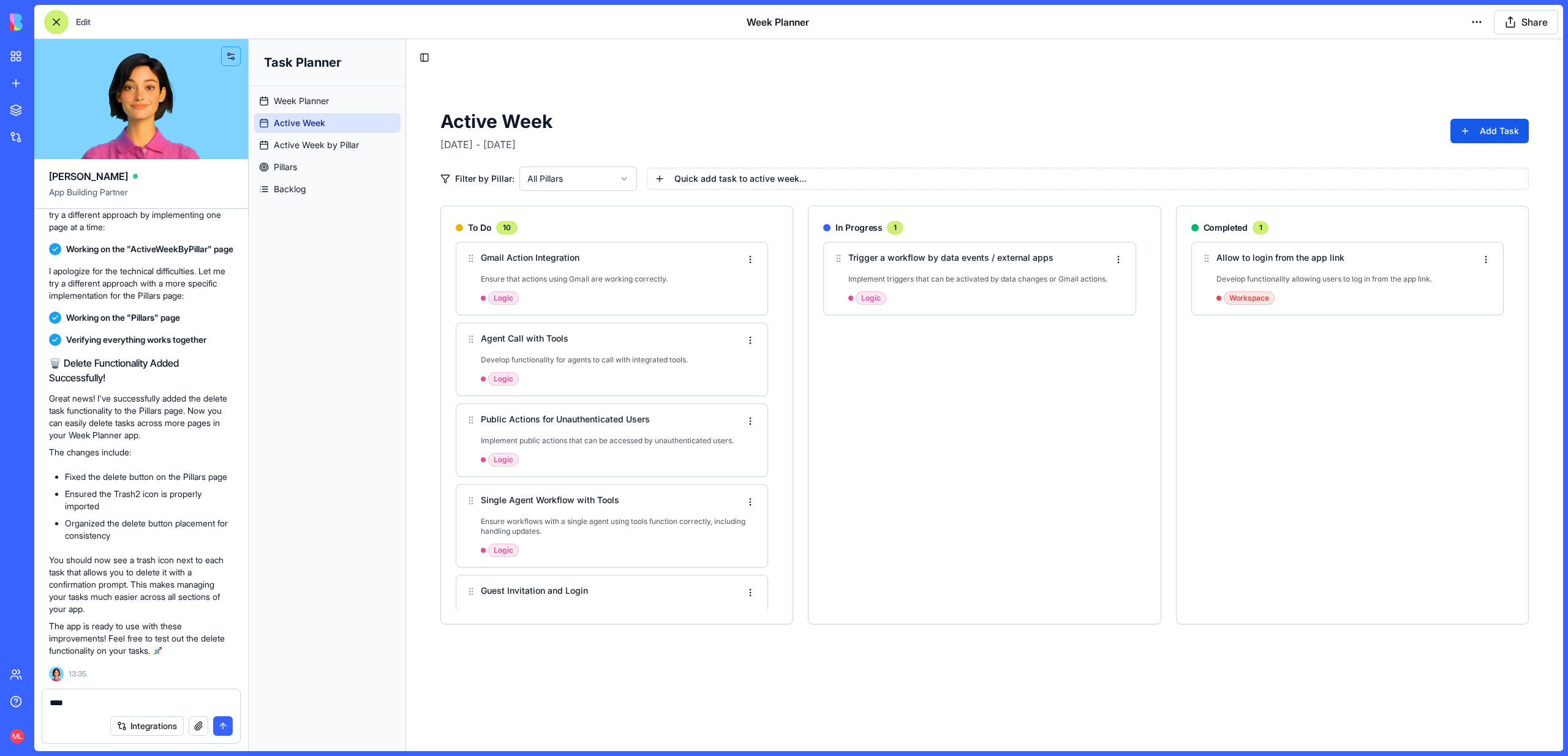 click on "****" at bounding box center (141, 703) 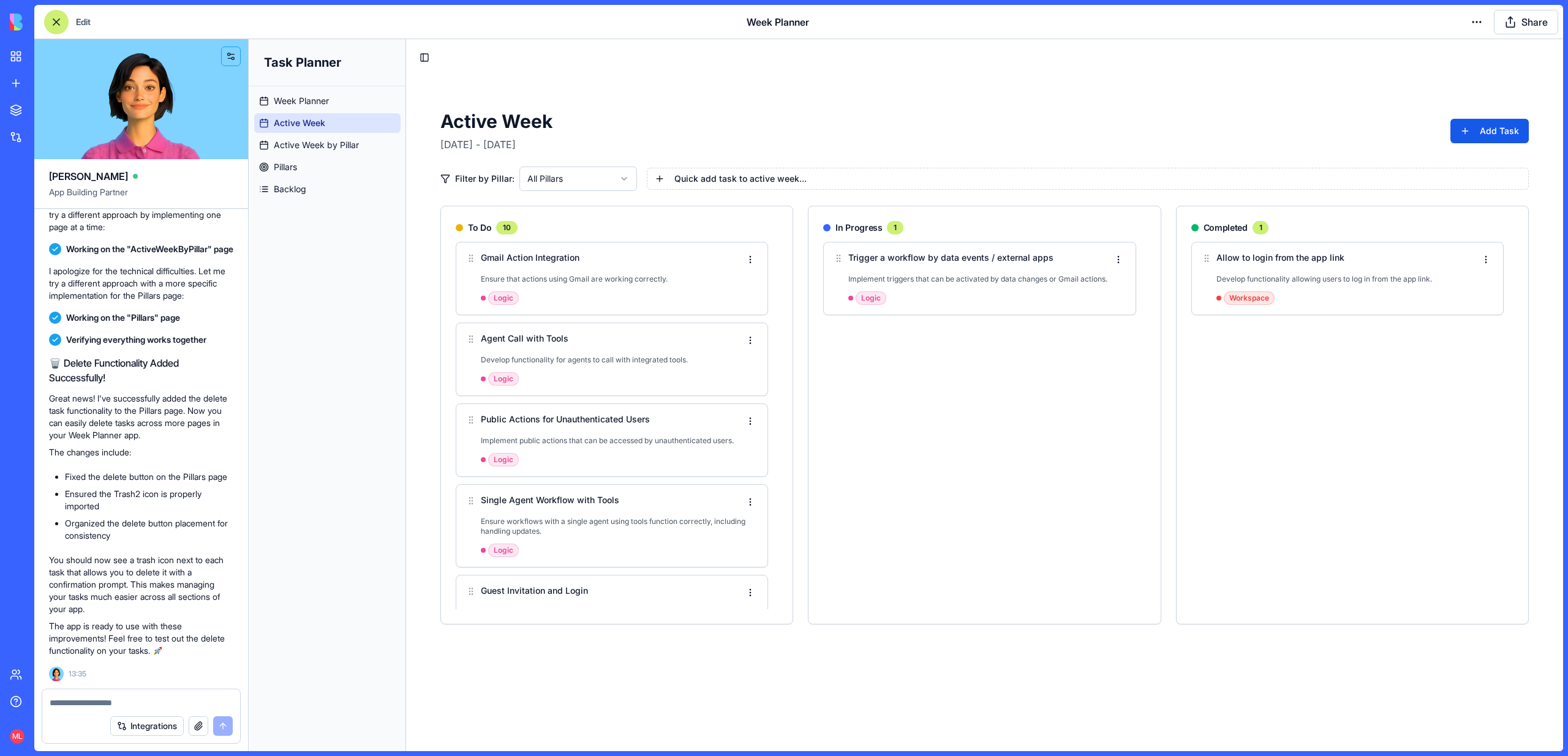 type 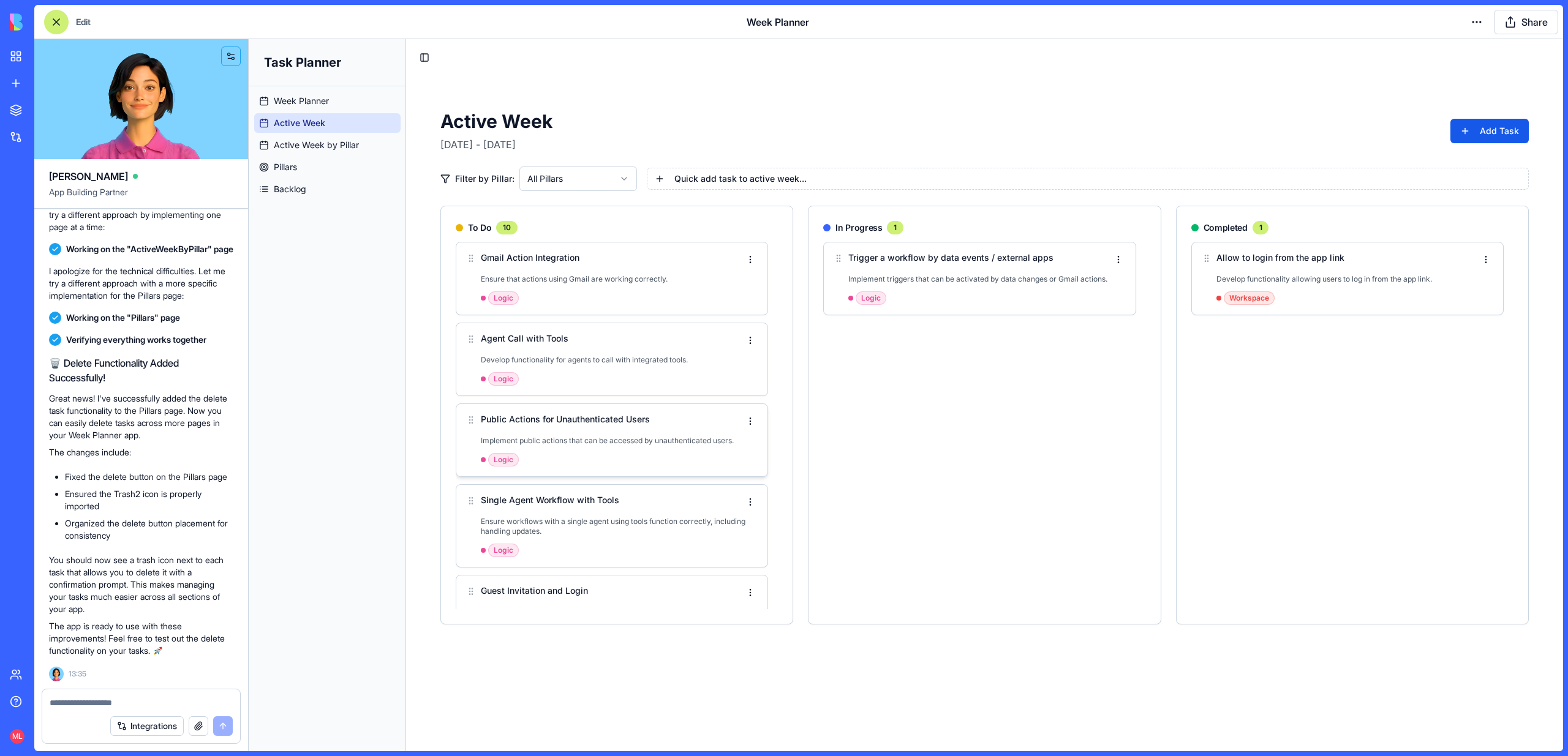 scroll, scrollTop: 18577, scrollLeft: 0, axis: vertical 